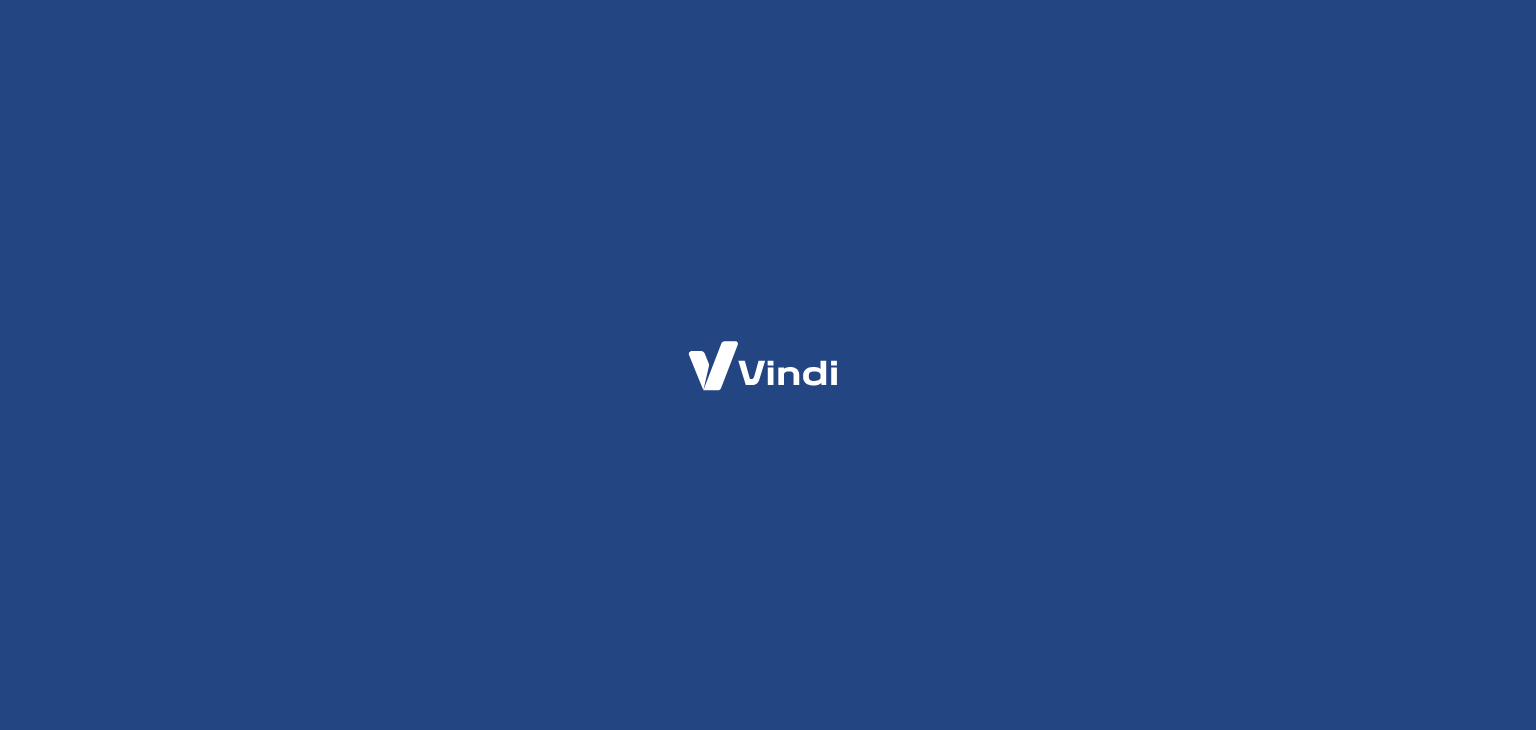scroll, scrollTop: 0, scrollLeft: 0, axis: both 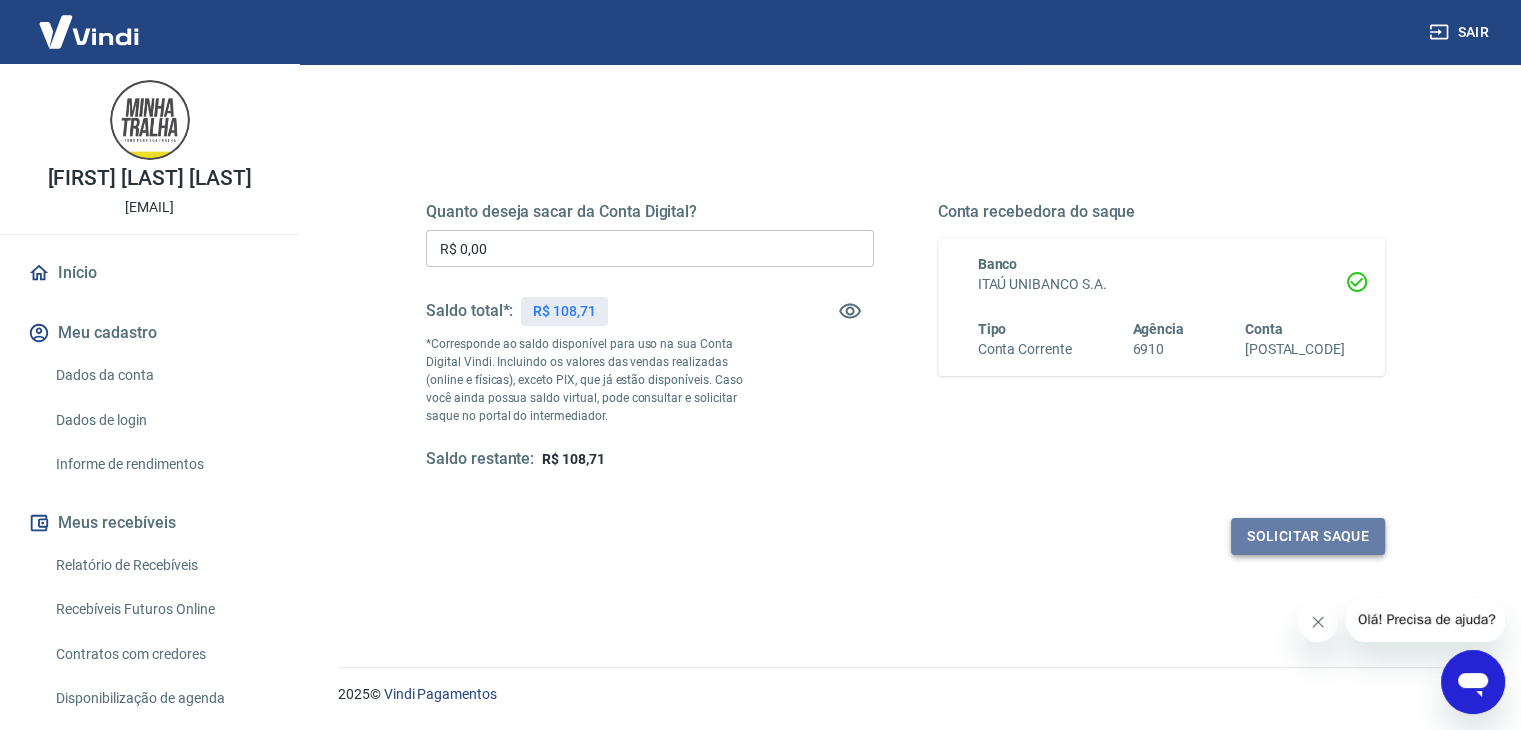 click on "Solicitar saque" at bounding box center (1308, 536) 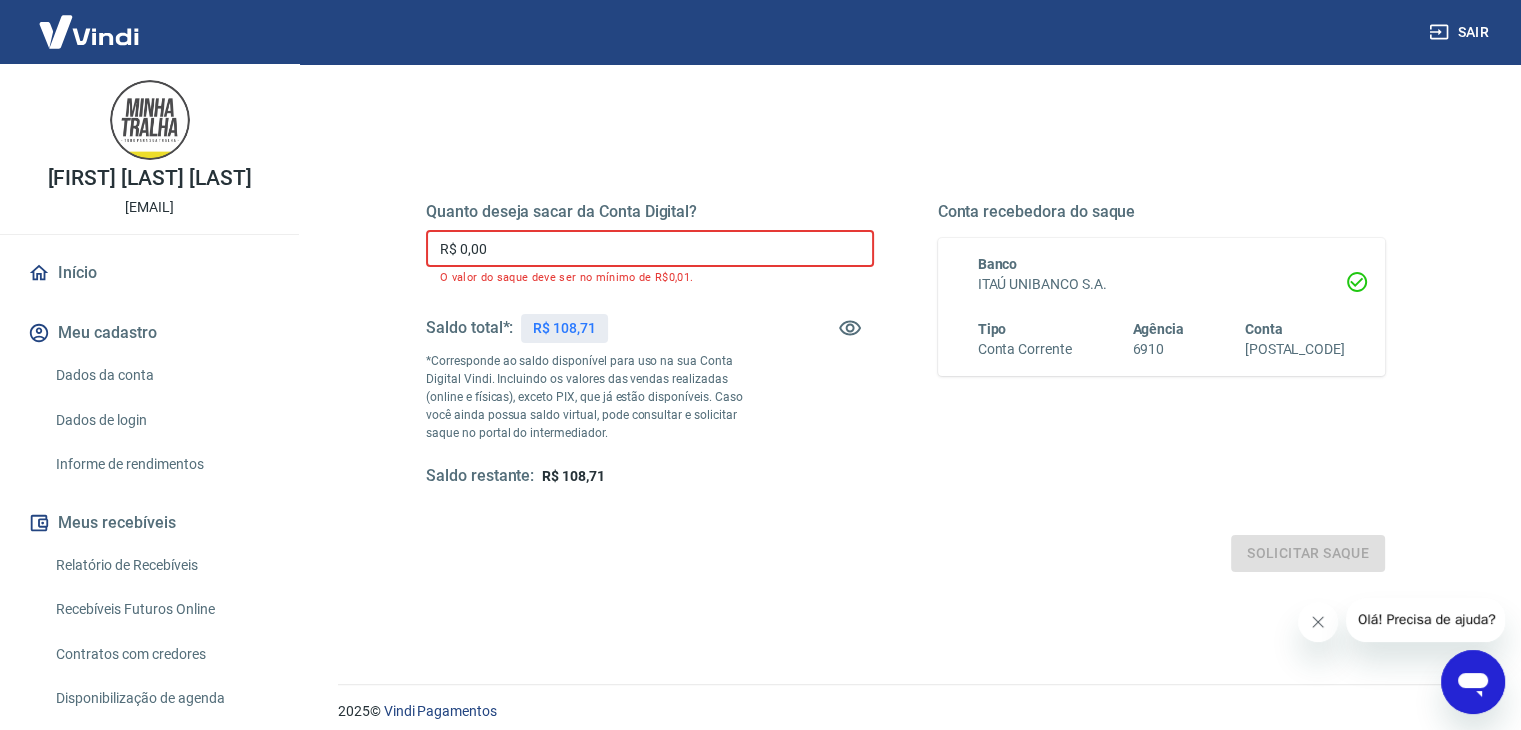 click on "R$ 0,00" at bounding box center (650, 248) 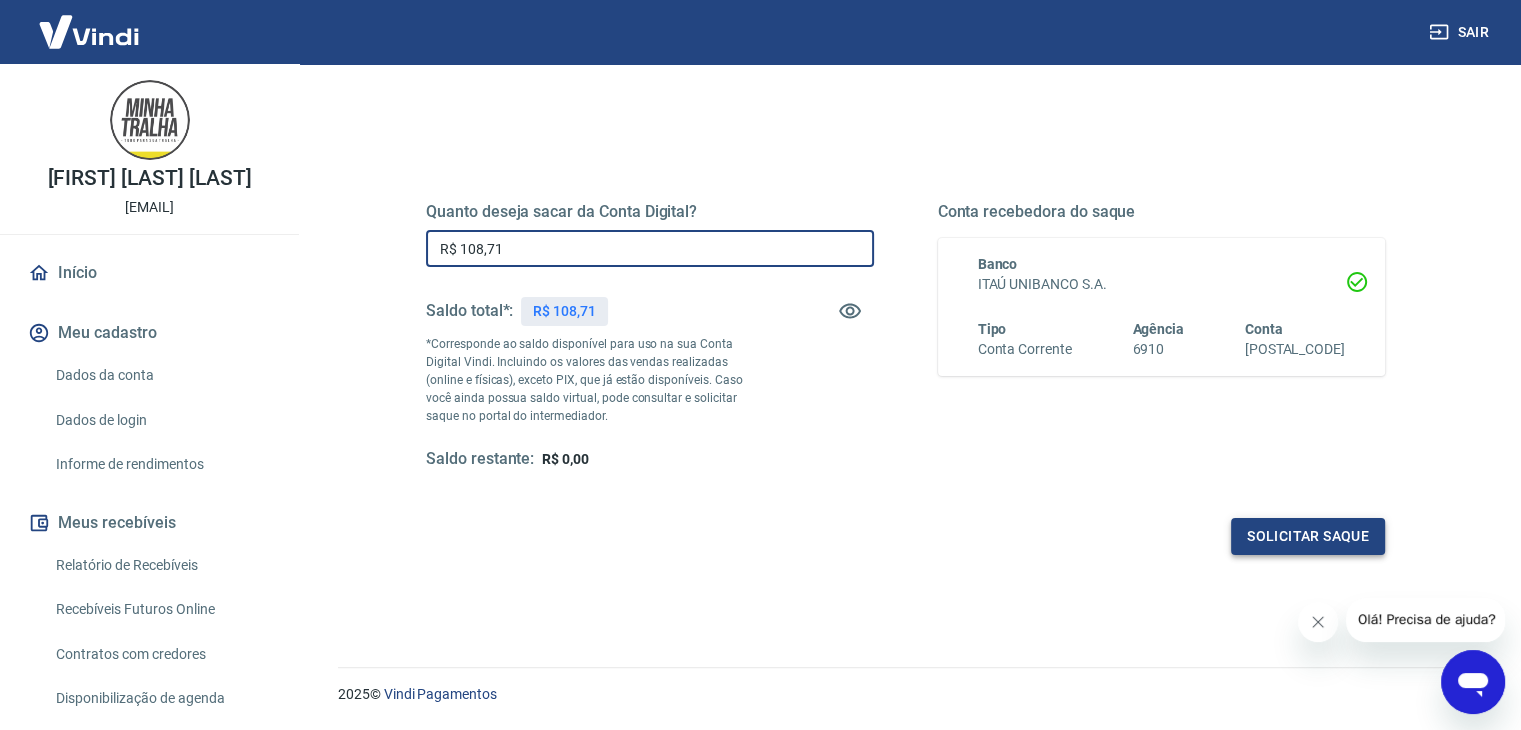 type on "R$ 108,71" 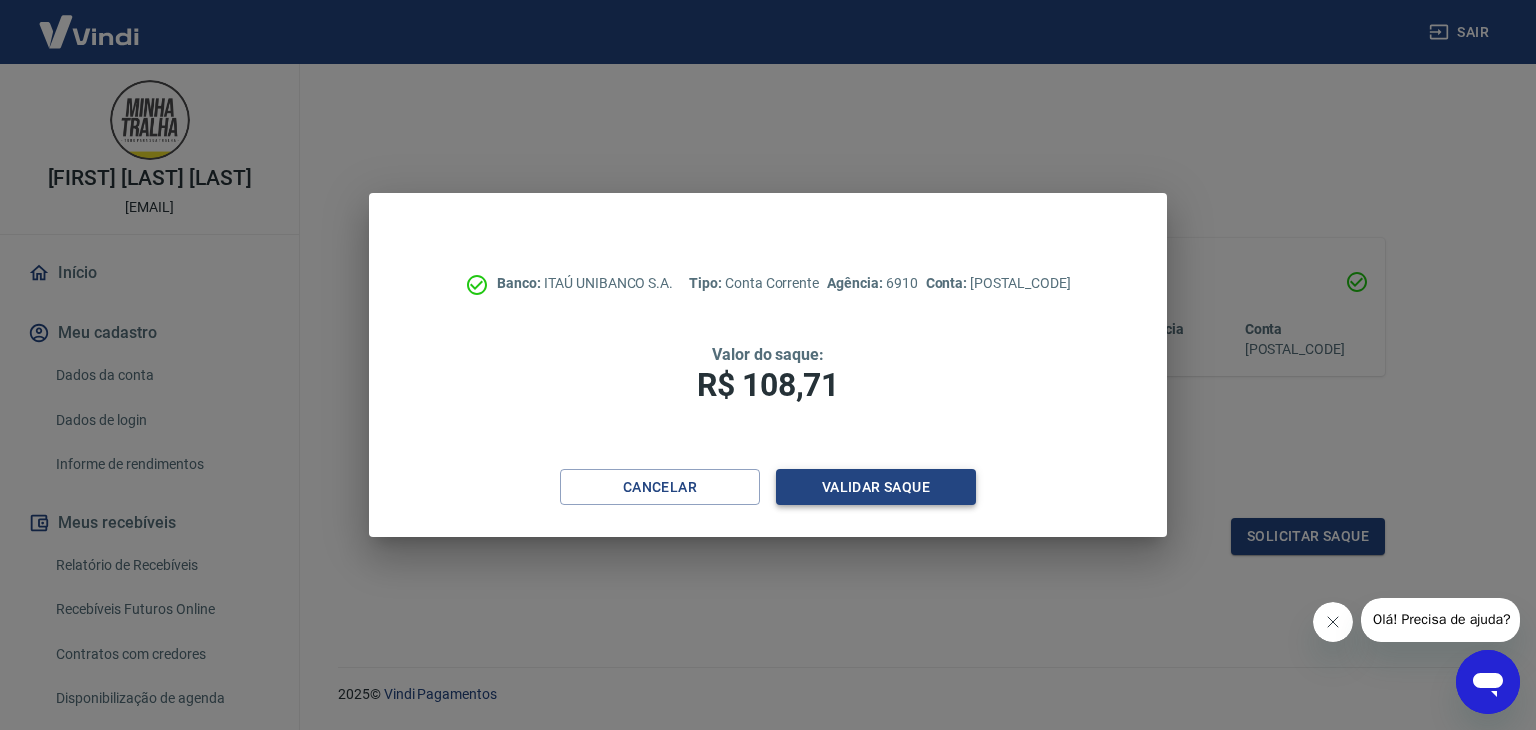 click on "Validar saque" at bounding box center (876, 487) 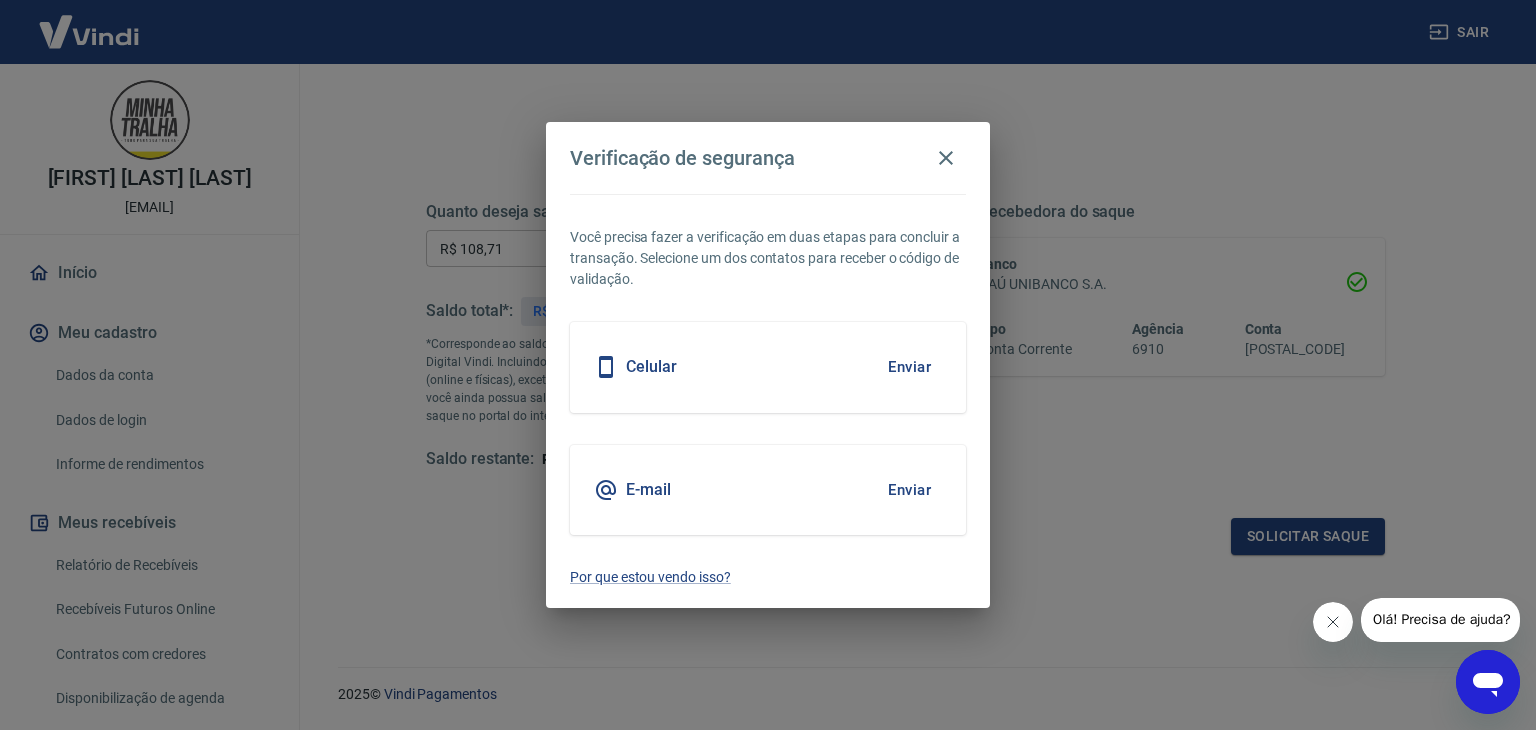 click on "Enviar" at bounding box center (909, 367) 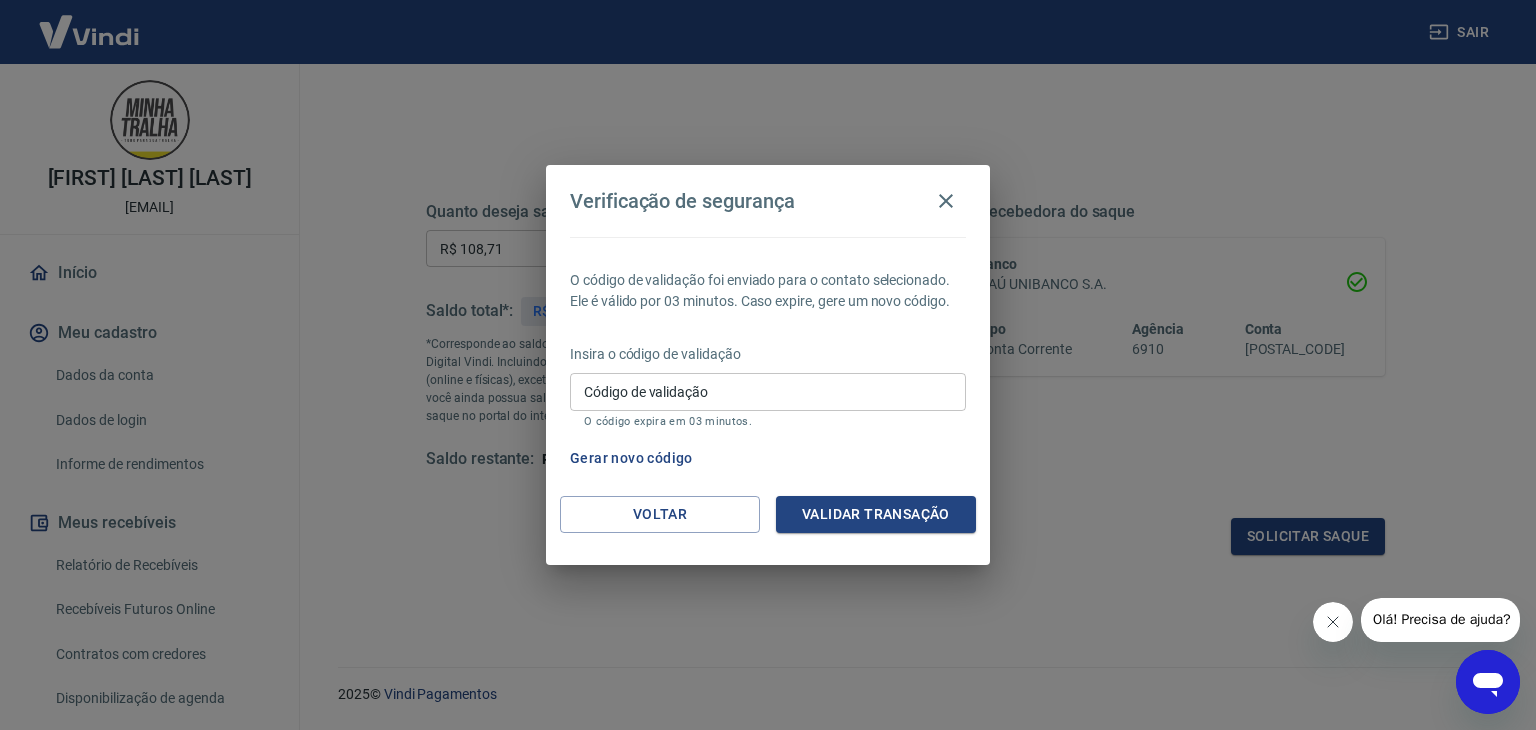 click on "Código de validação" at bounding box center [768, 391] 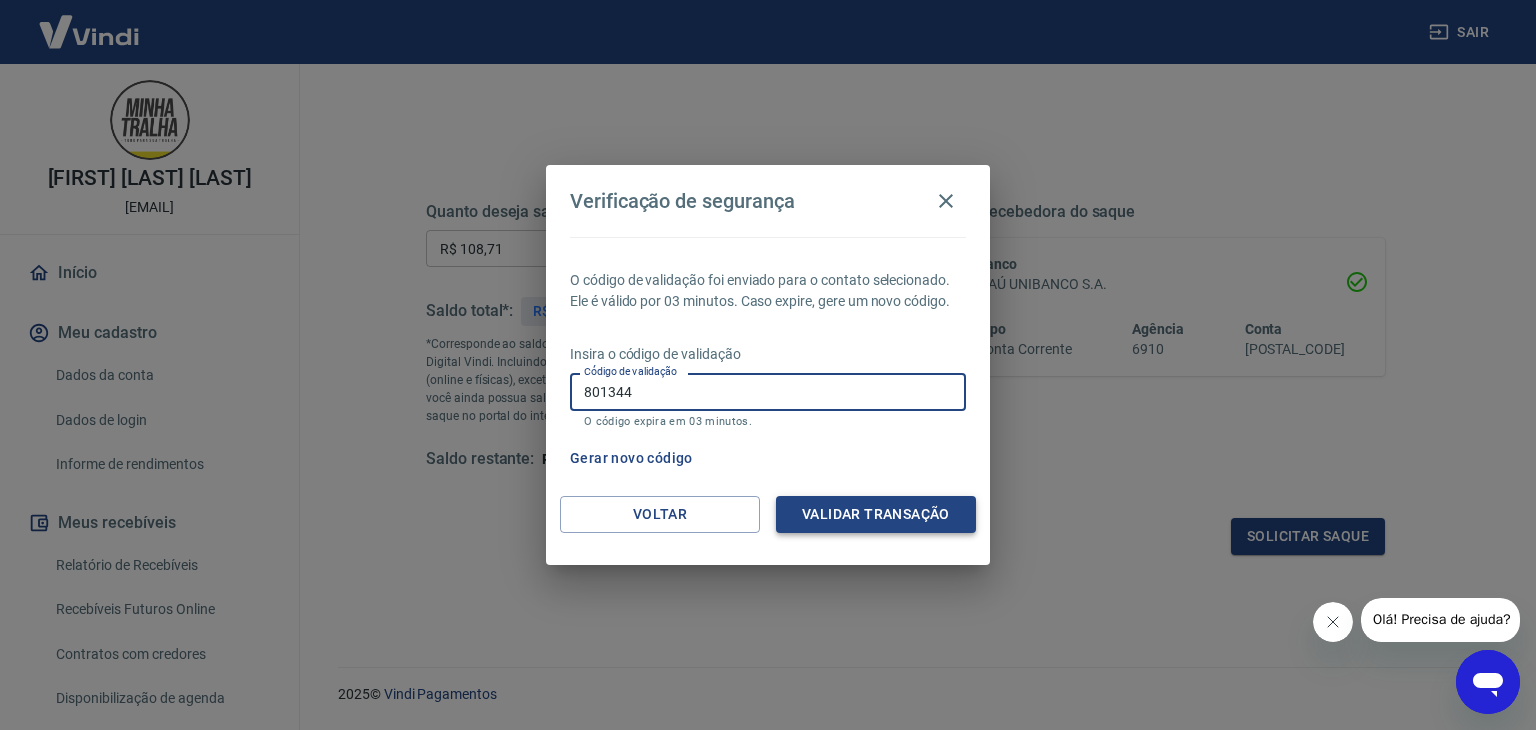 type on "801344" 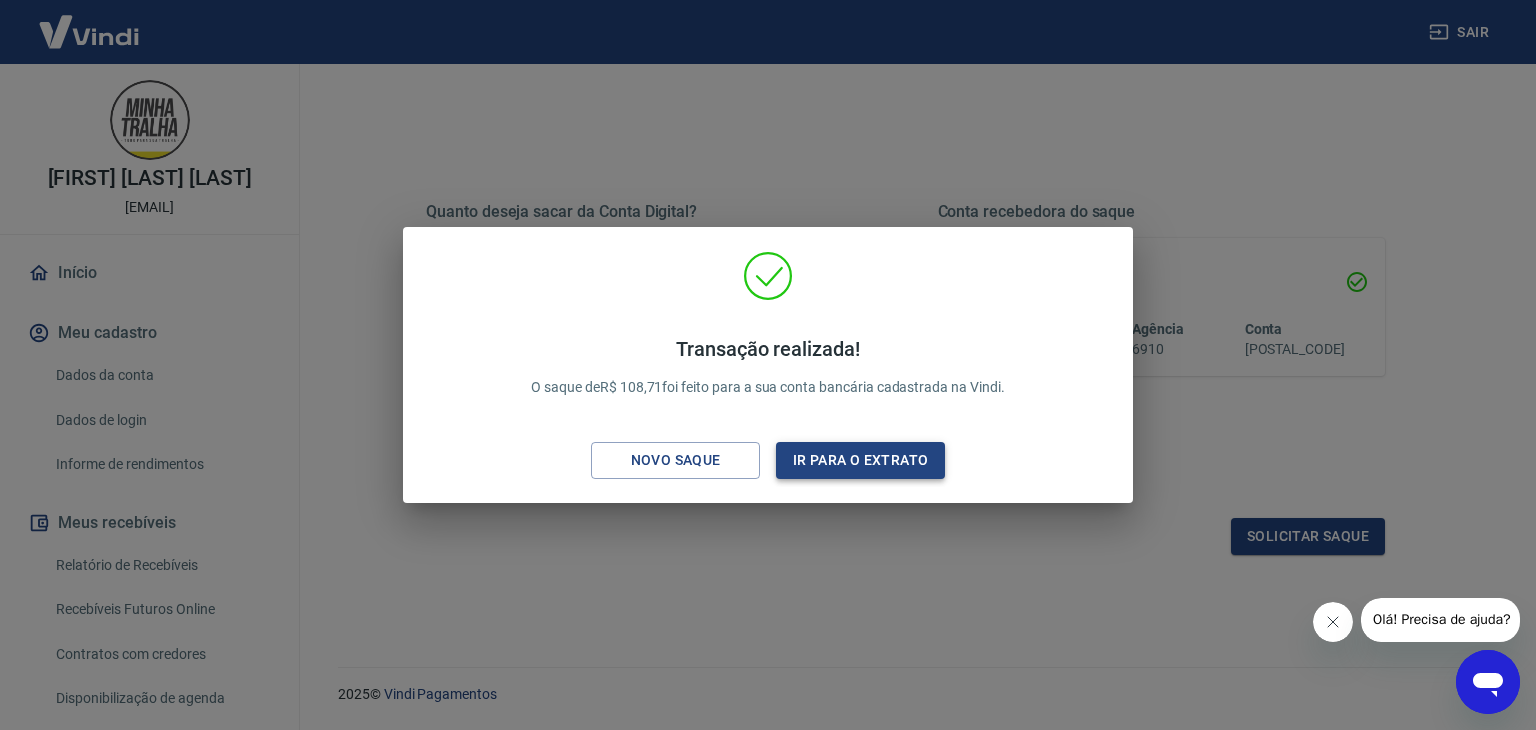 click on "Ir para o extrato" at bounding box center (860, 460) 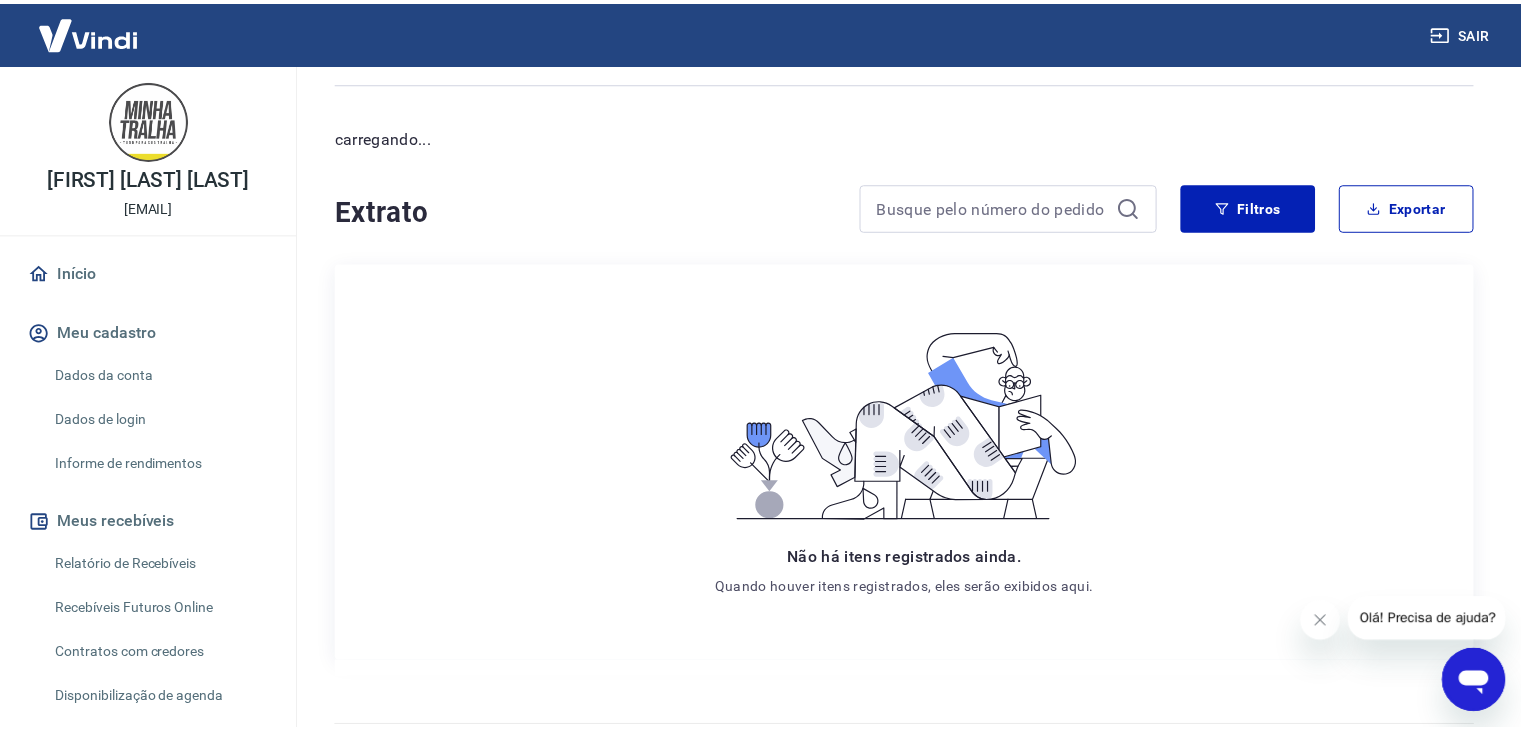 scroll, scrollTop: 0, scrollLeft: 0, axis: both 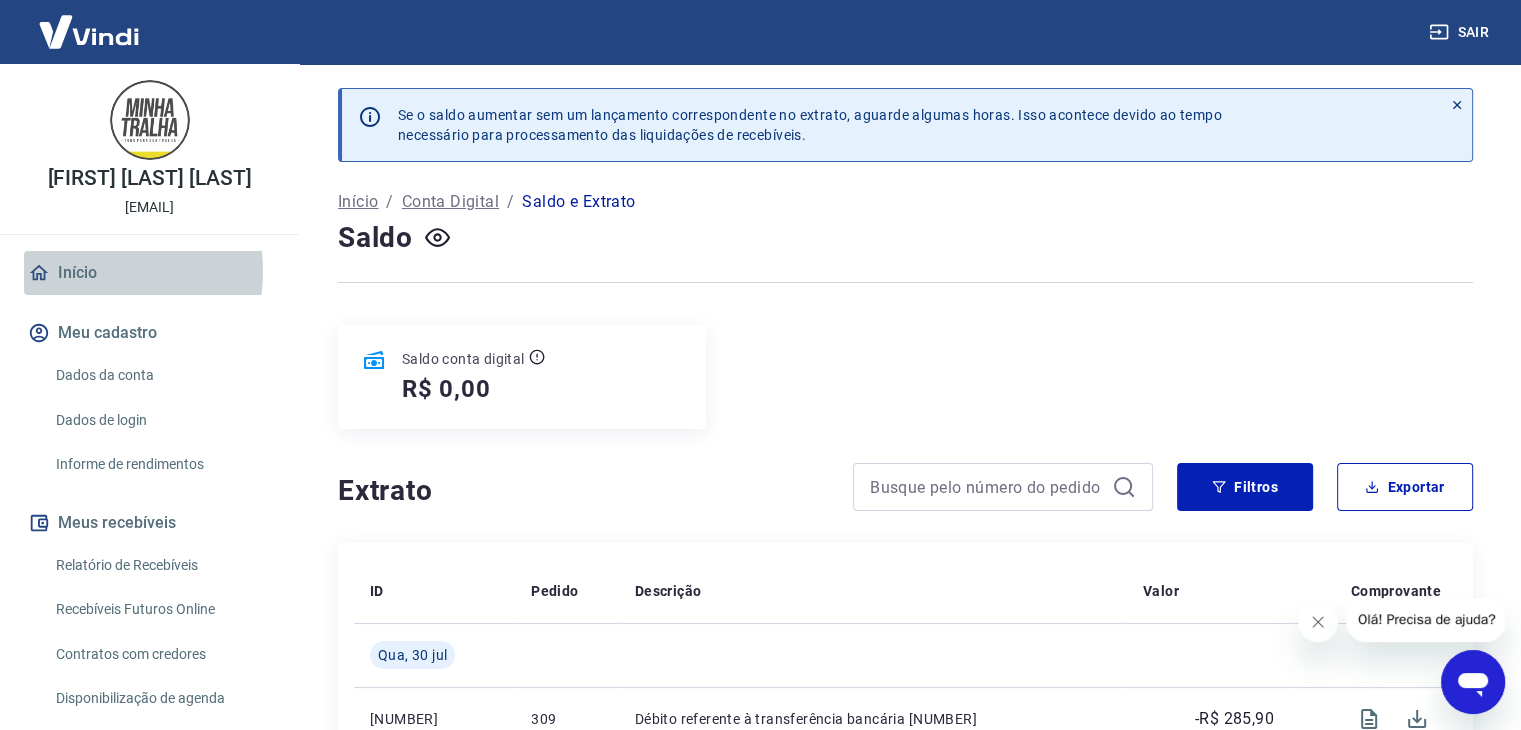 click on "Início" at bounding box center (149, 273) 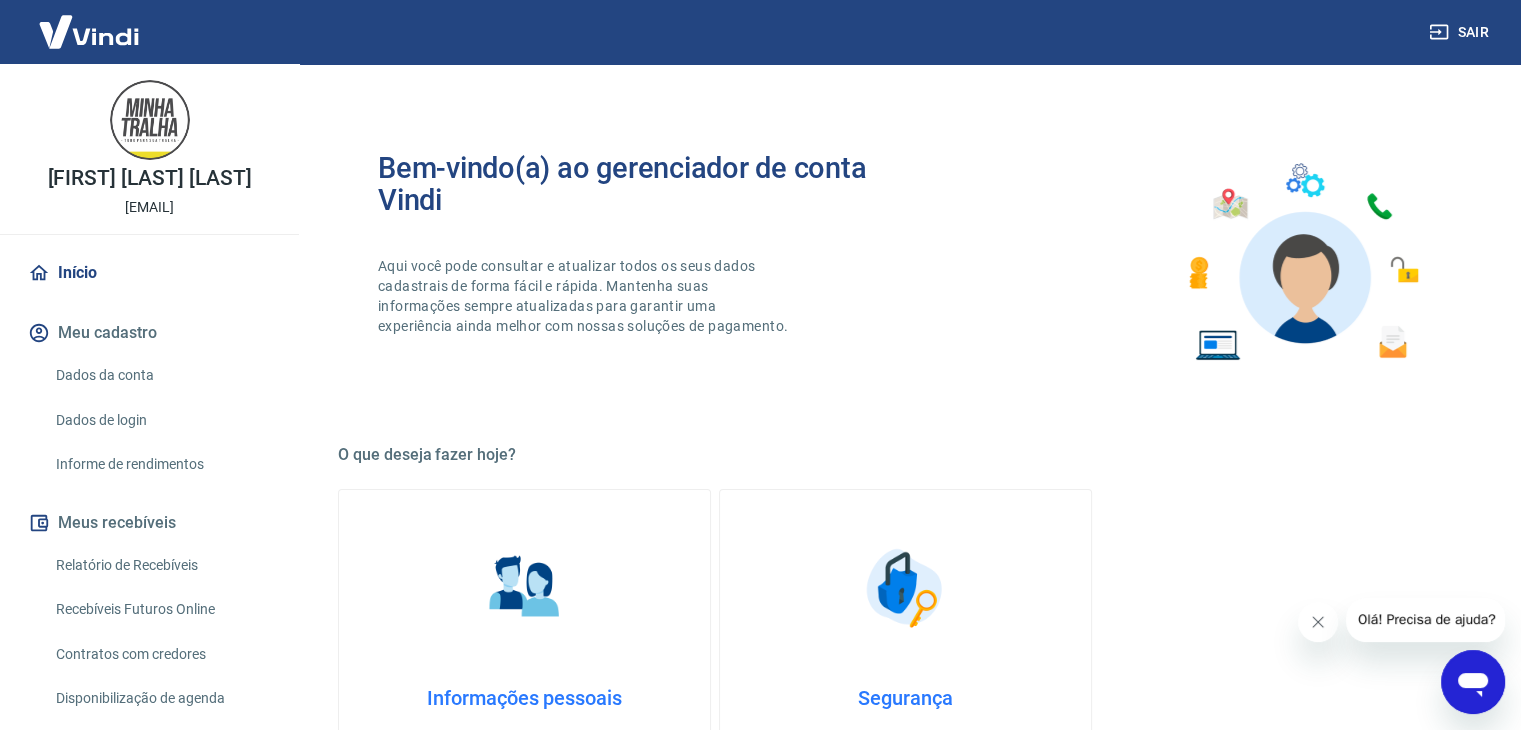 click on "Início" at bounding box center [149, 273] 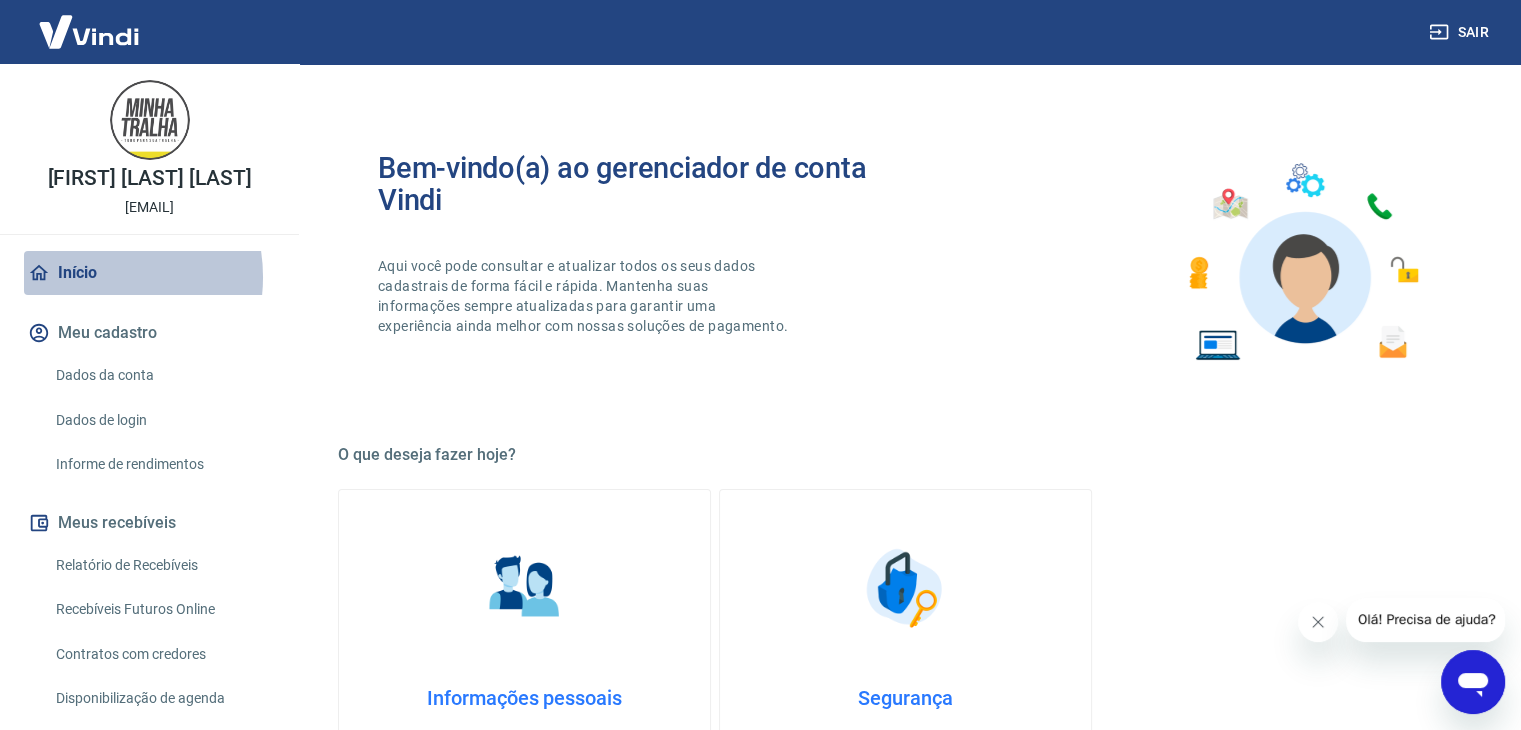 click on "Início" at bounding box center (149, 273) 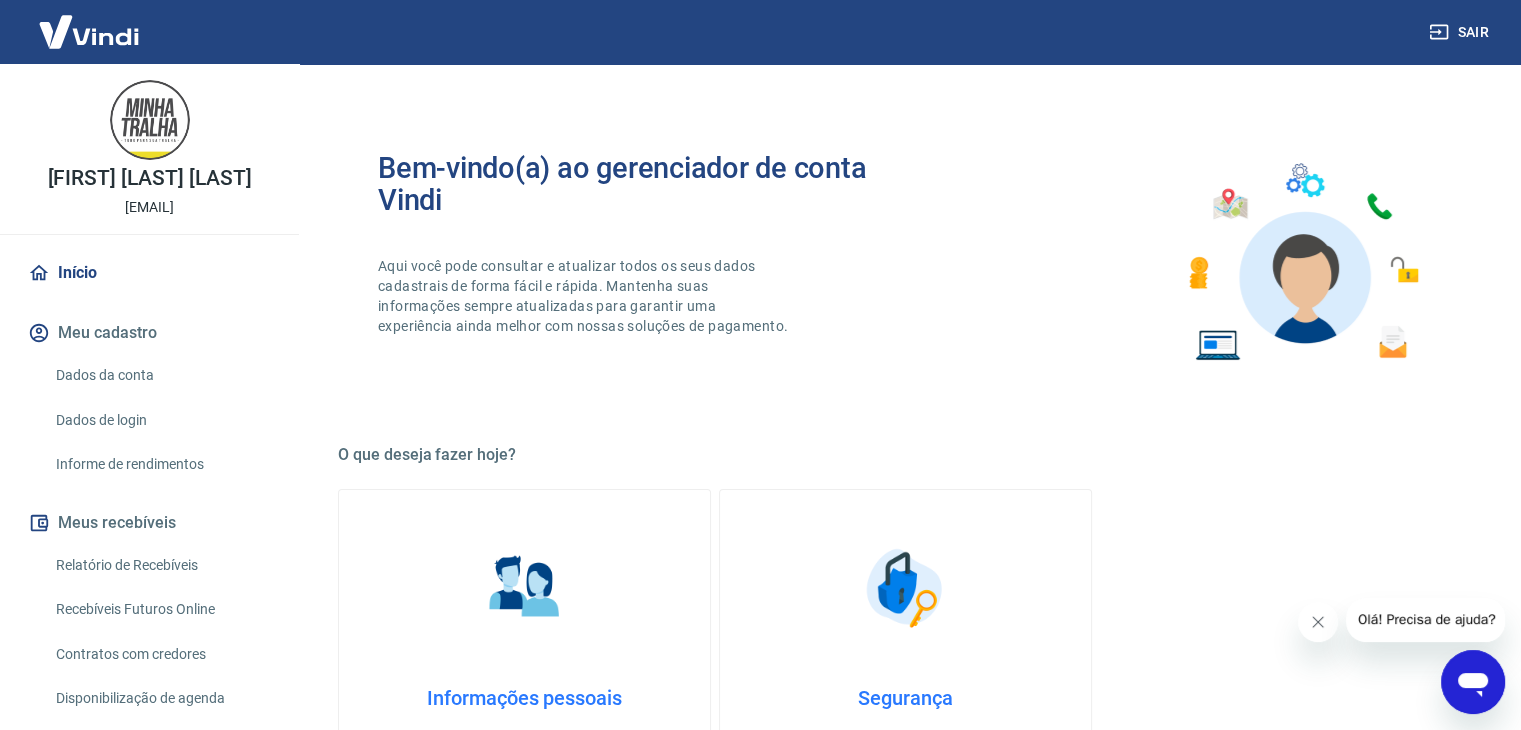 click on "Início" at bounding box center [149, 273] 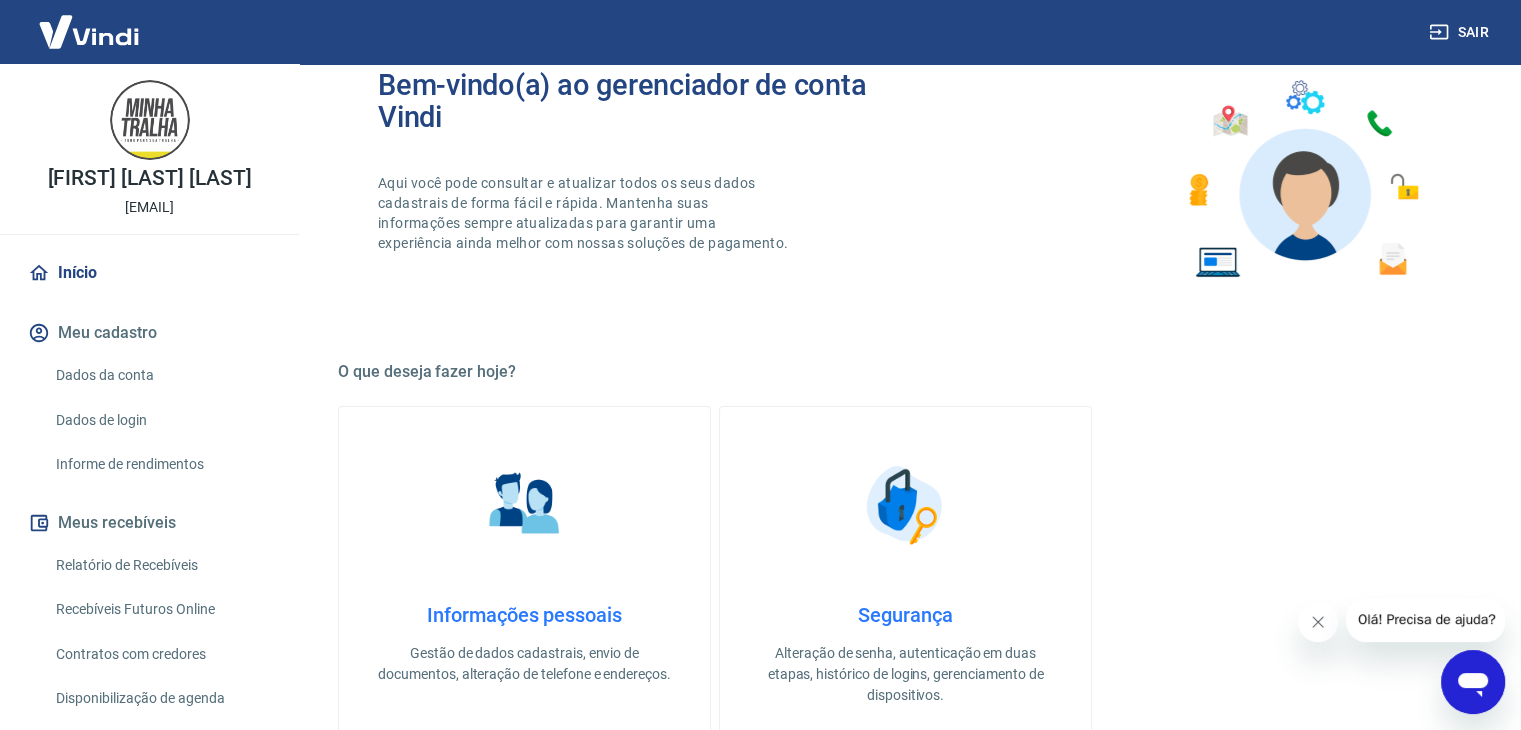 scroll, scrollTop: 48, scrollLeft: 0, axis: vertical 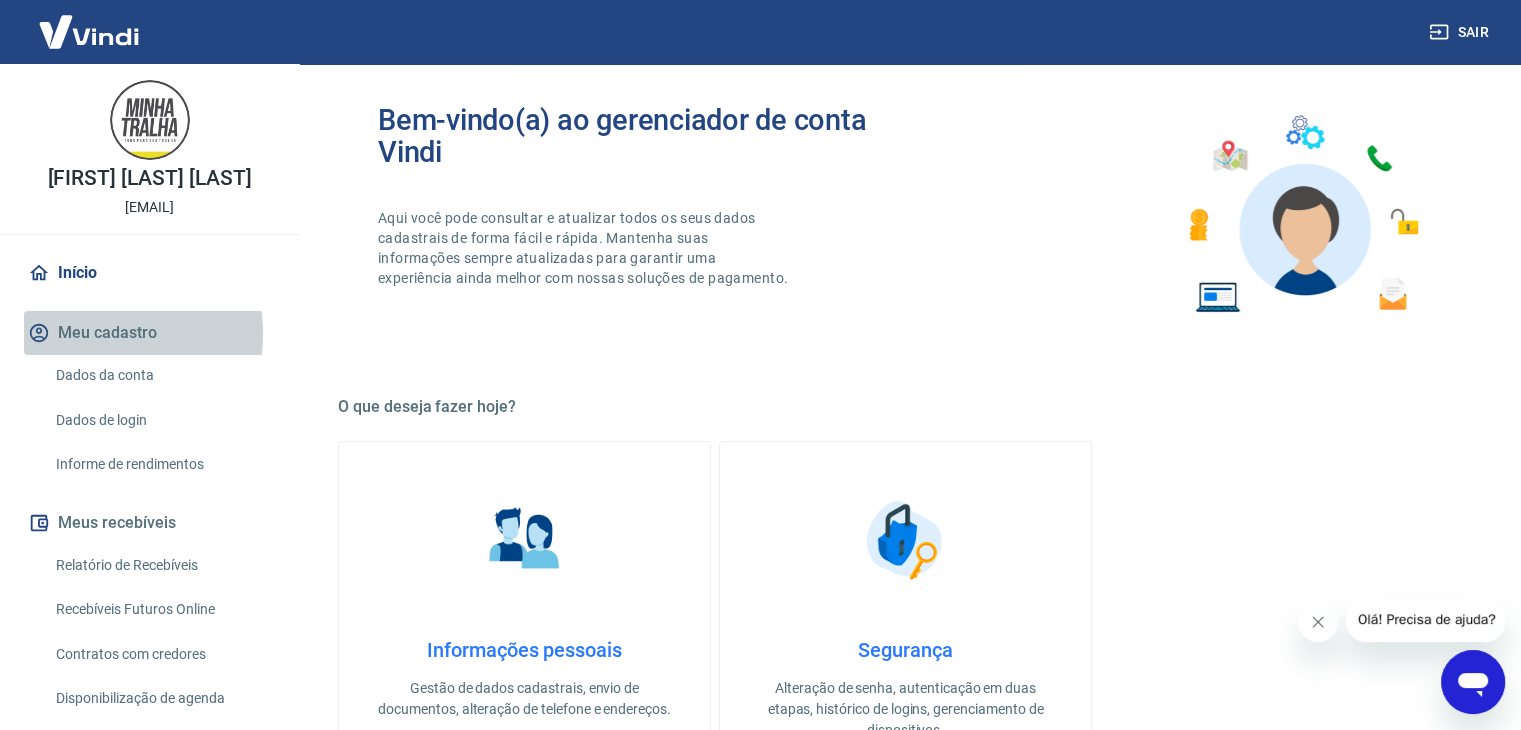 click on "Meu cadastro" at bounding box center [149, 333] 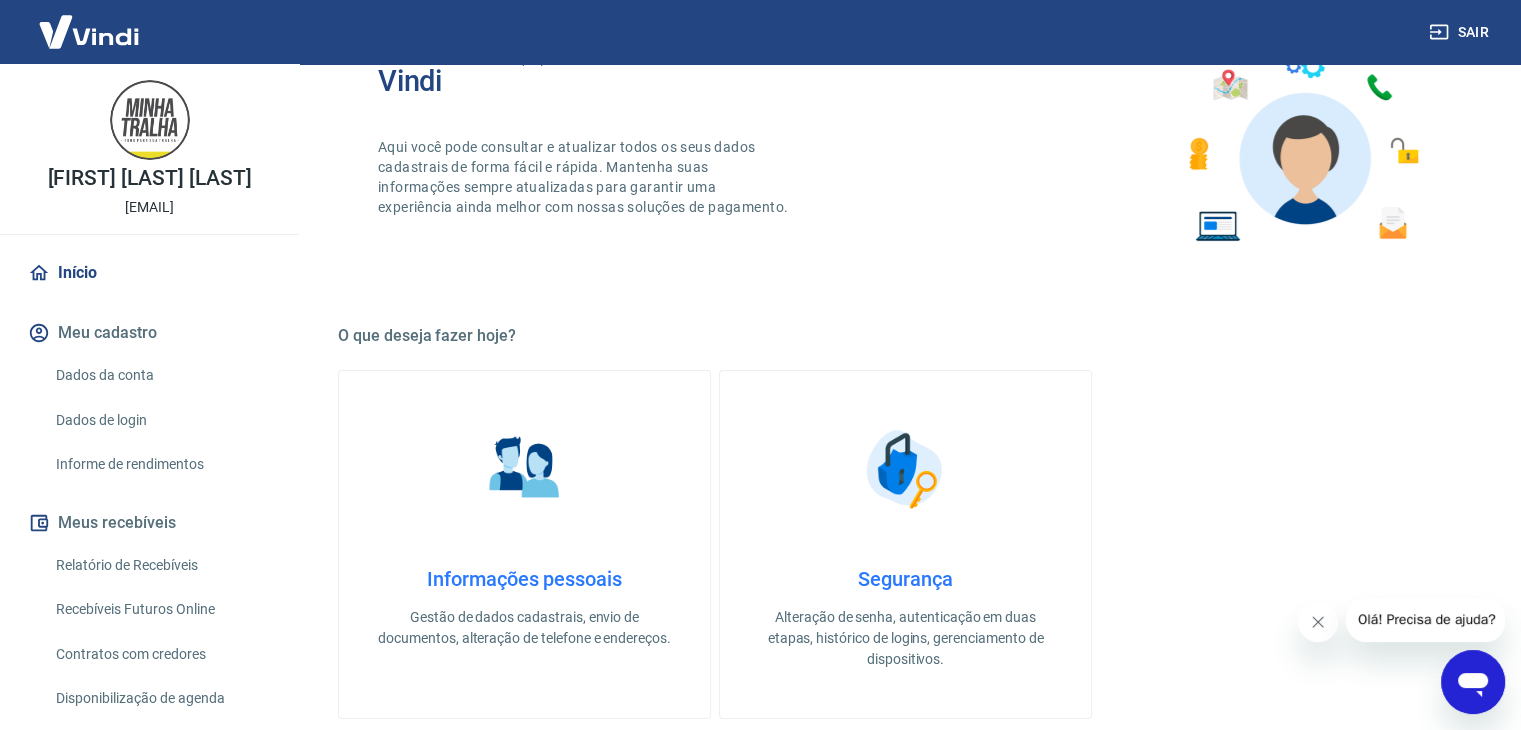 scroll, scrollTop: 148, scrollLeft: 0, axis: vertical 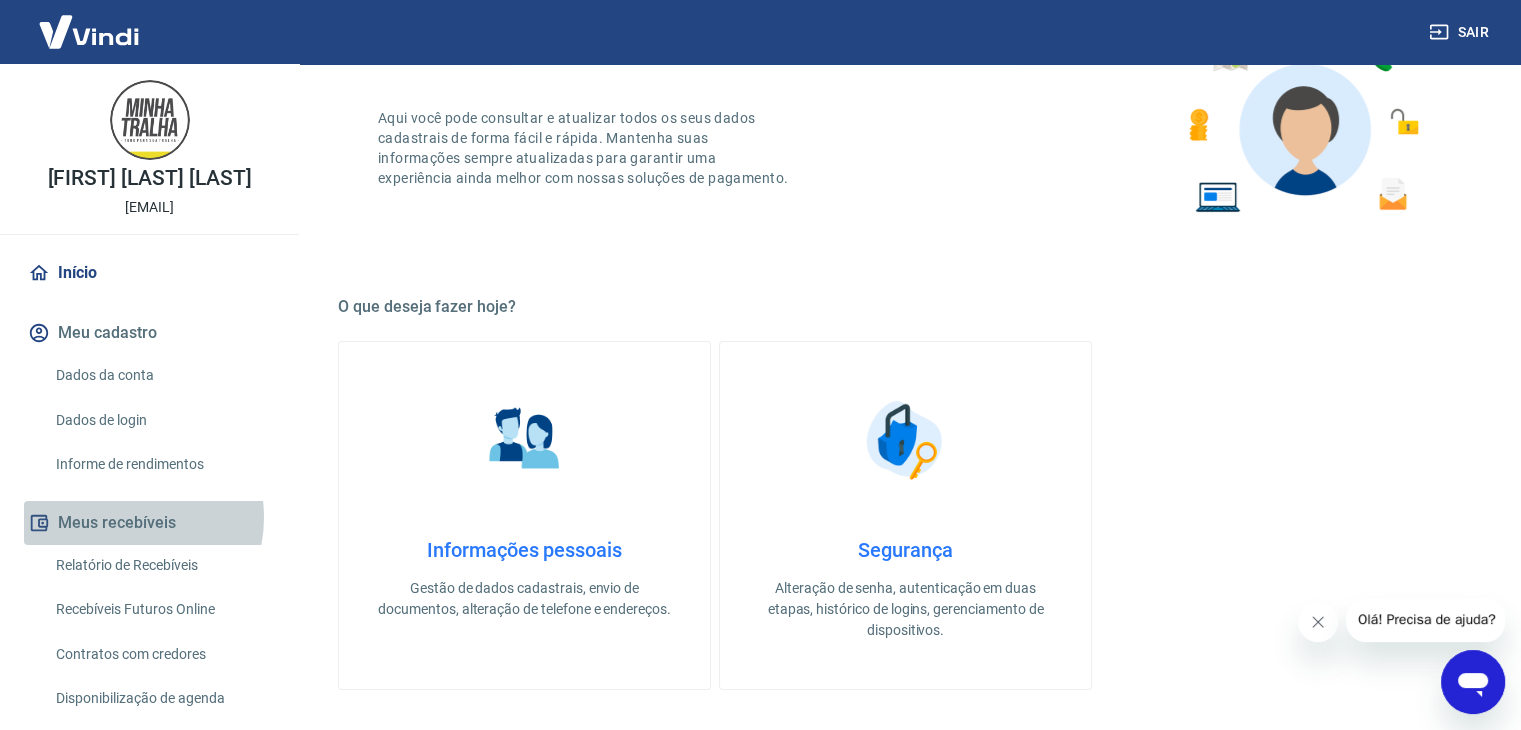 click on "Meus recebíveis" at bounding box center (149, 523) 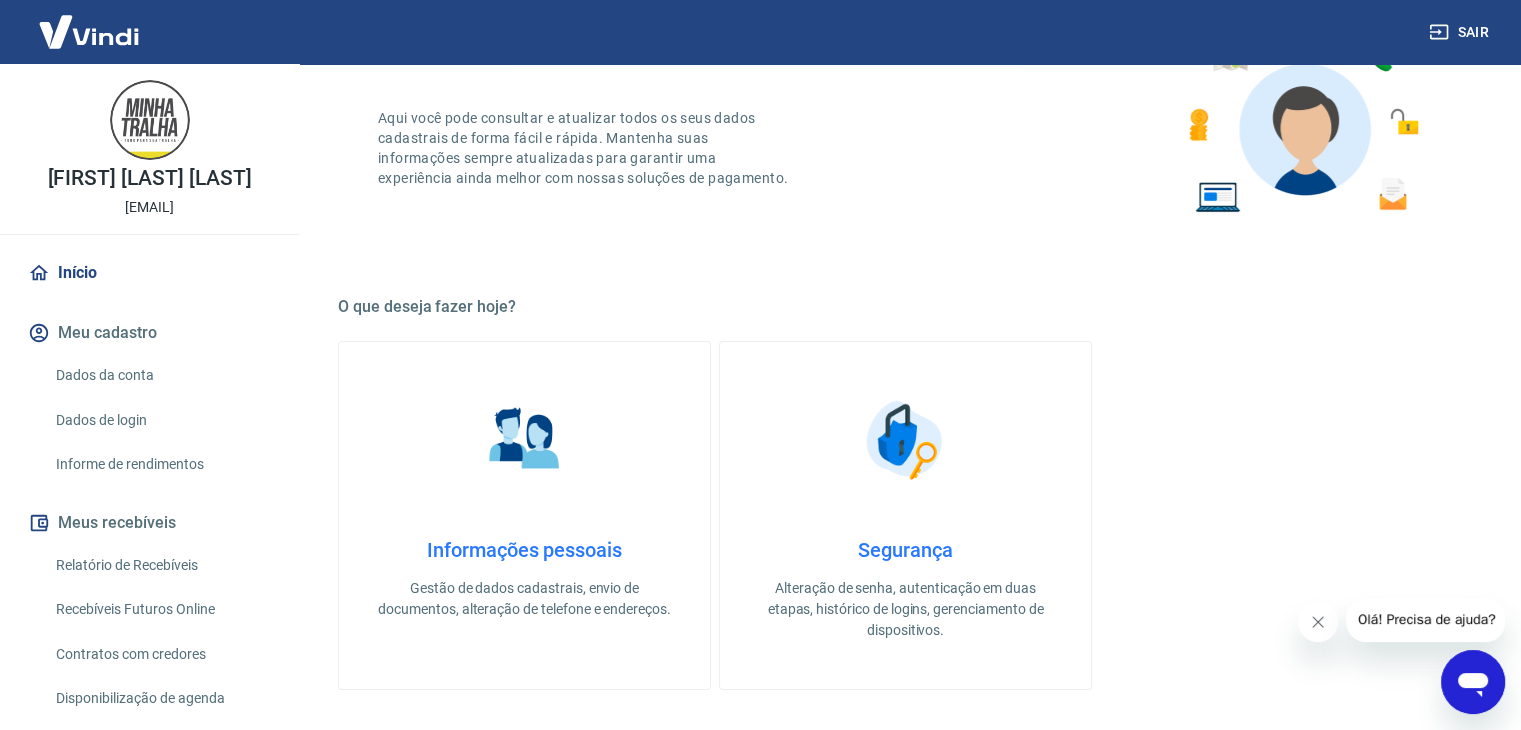 click on "Relatório de Recebíveis" at bounding box center [161, 565] 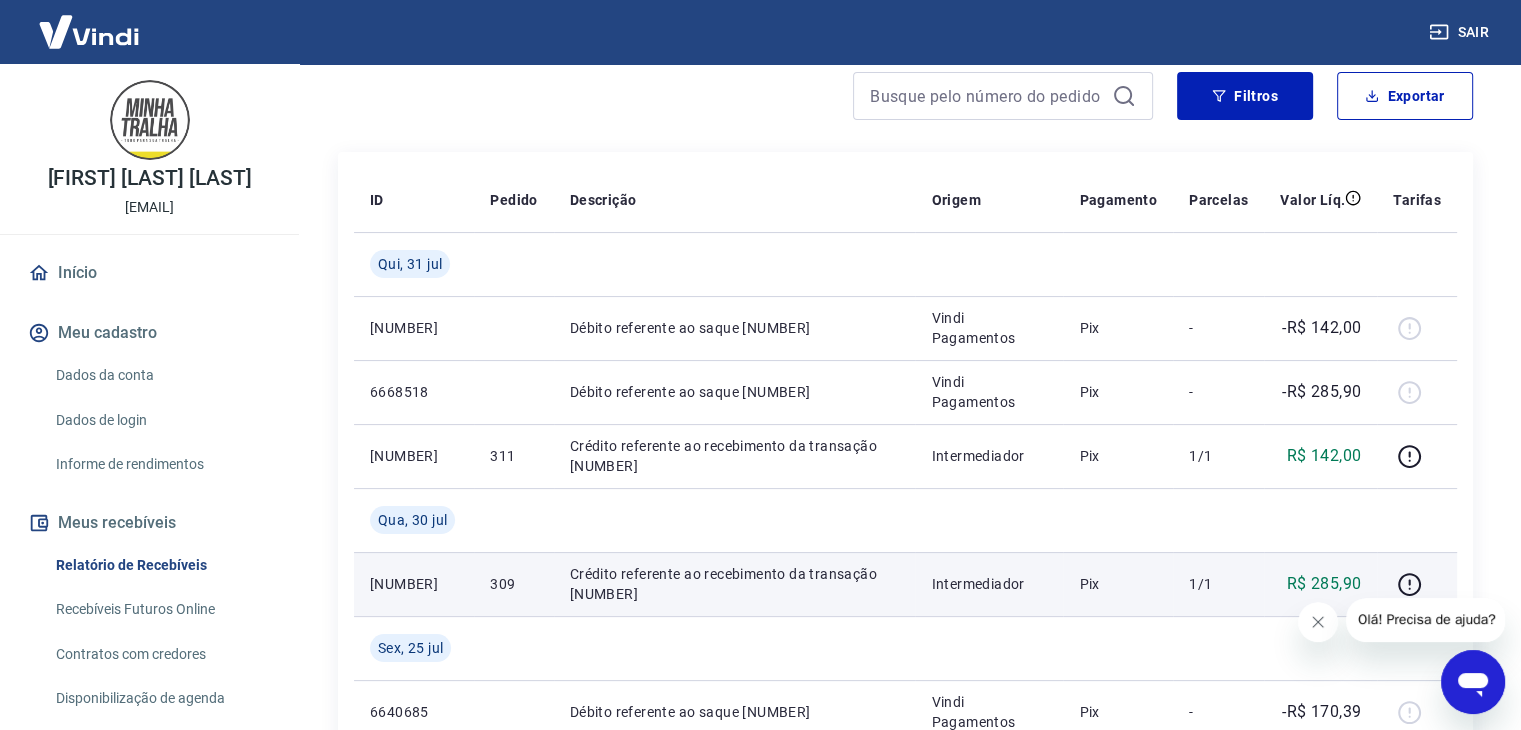 scroll, scrollTop: 0, scrollLeft: 0, axis: both 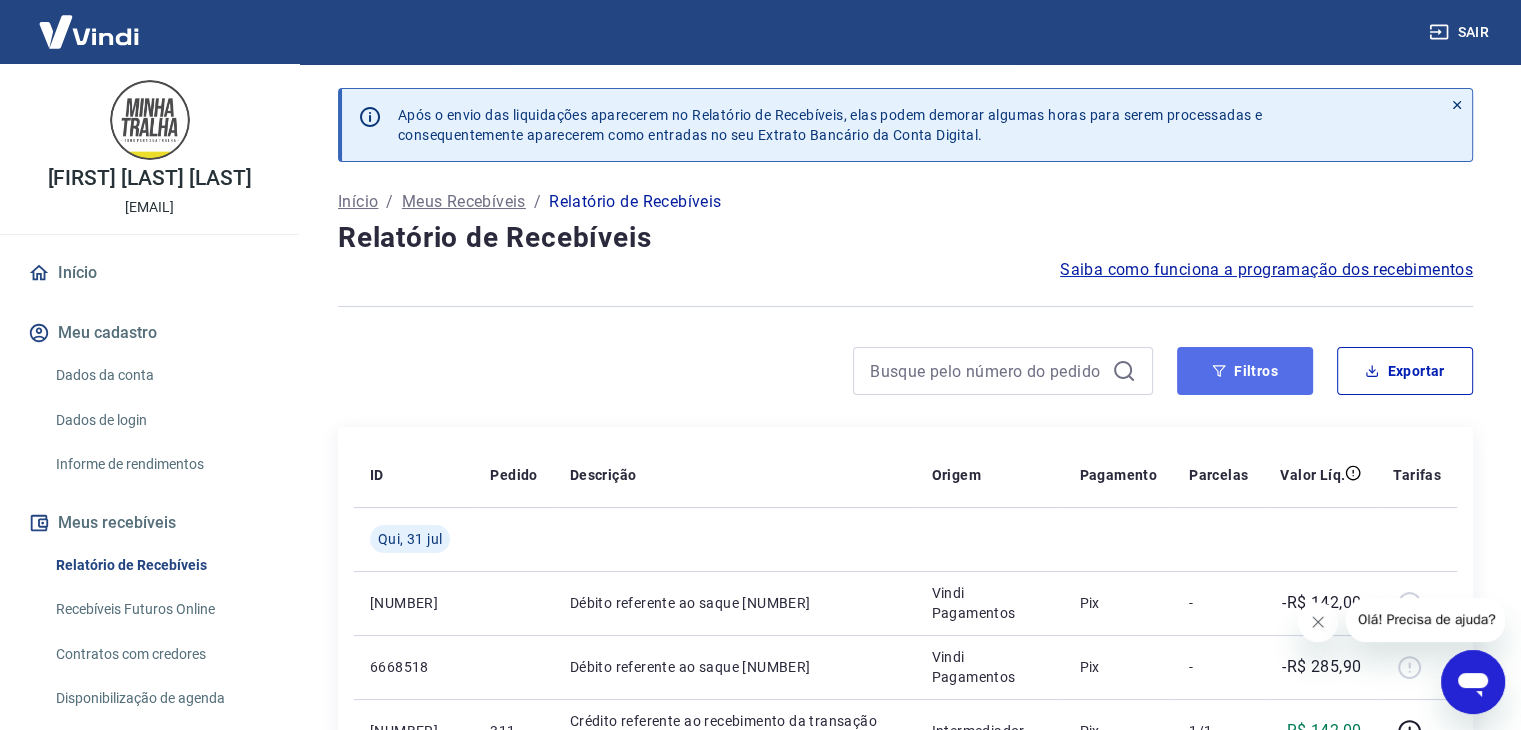 click on "Filtros" at bounding box center (1245, 371) 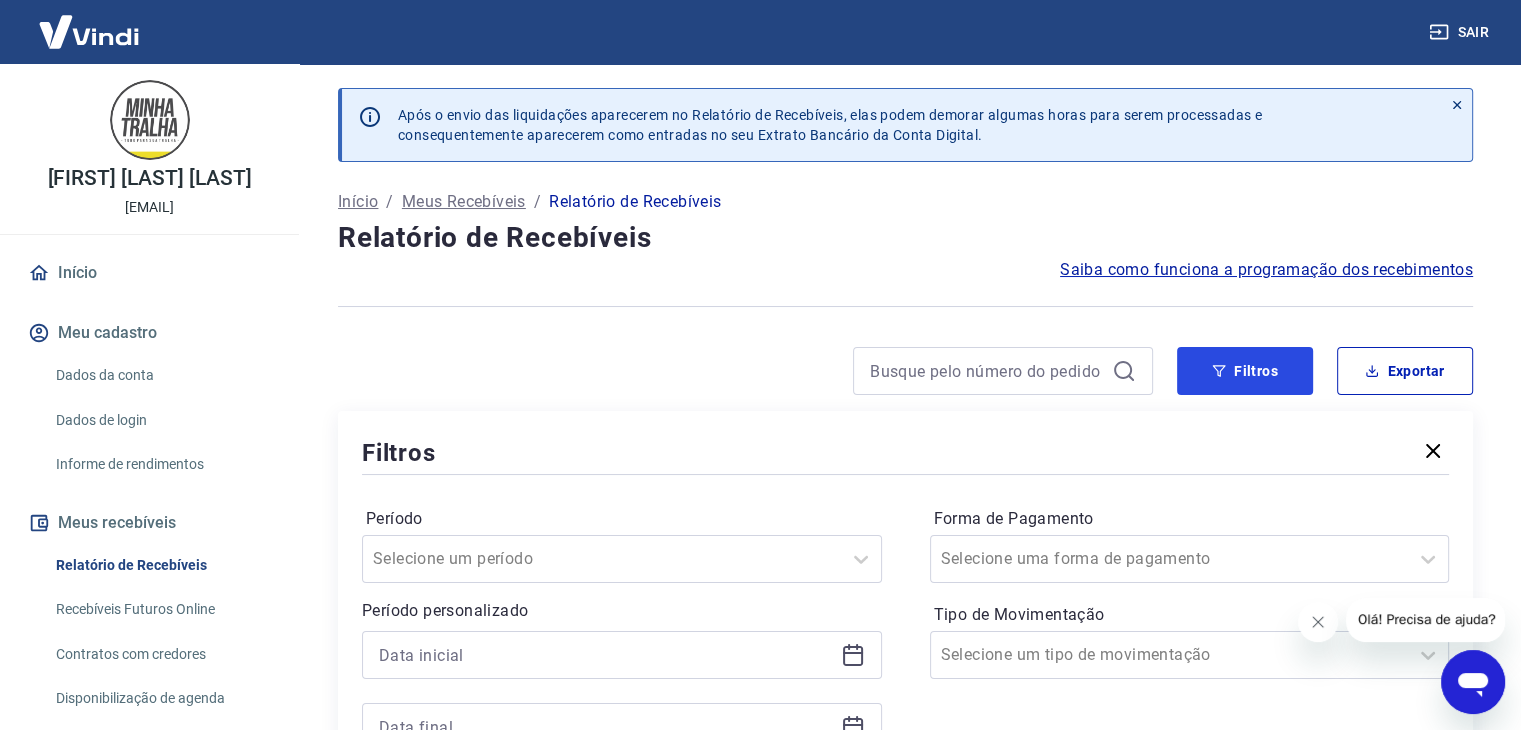 scroll, scrollTop: 100, scrollLeft: 0, axis: vertical 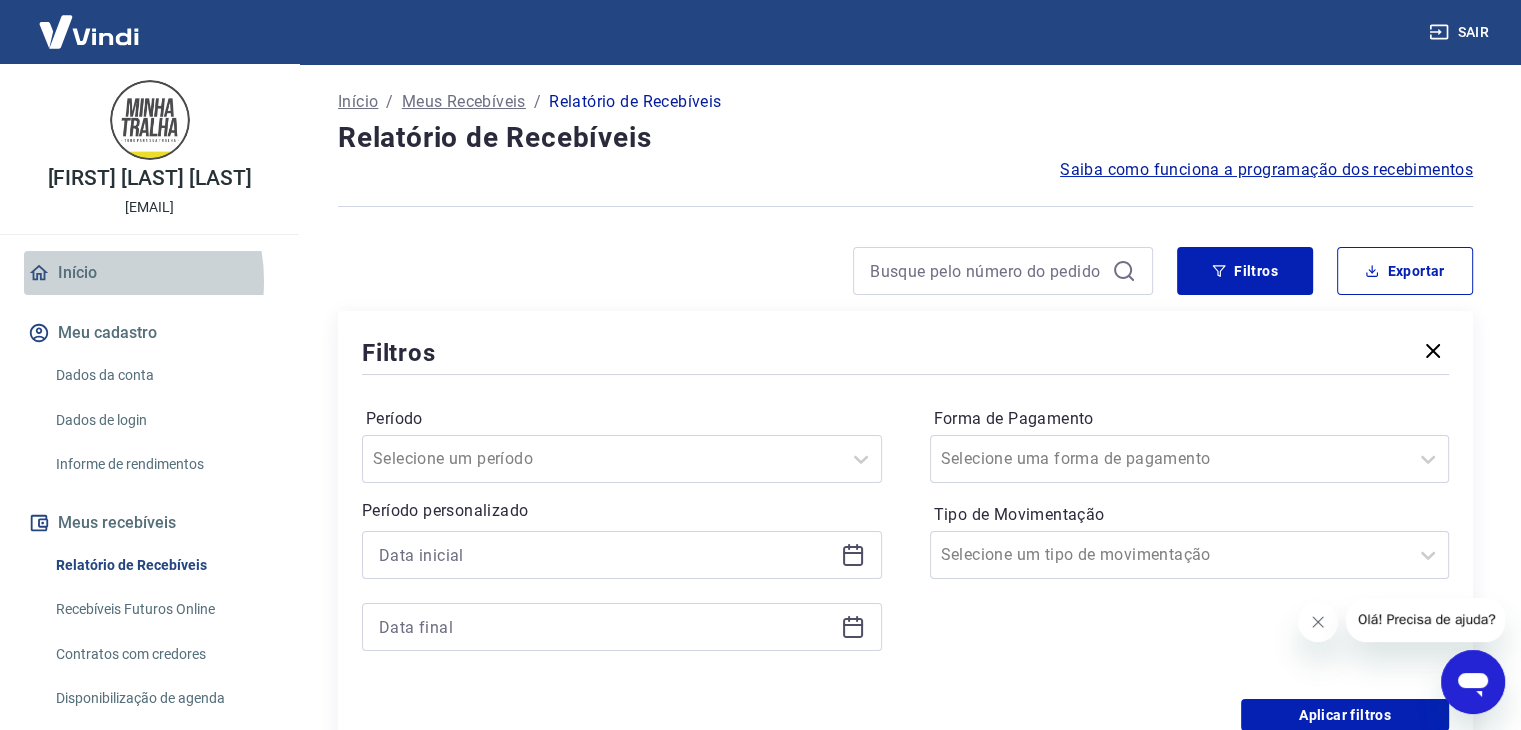click on "Início" at bounding box center [149, 273] 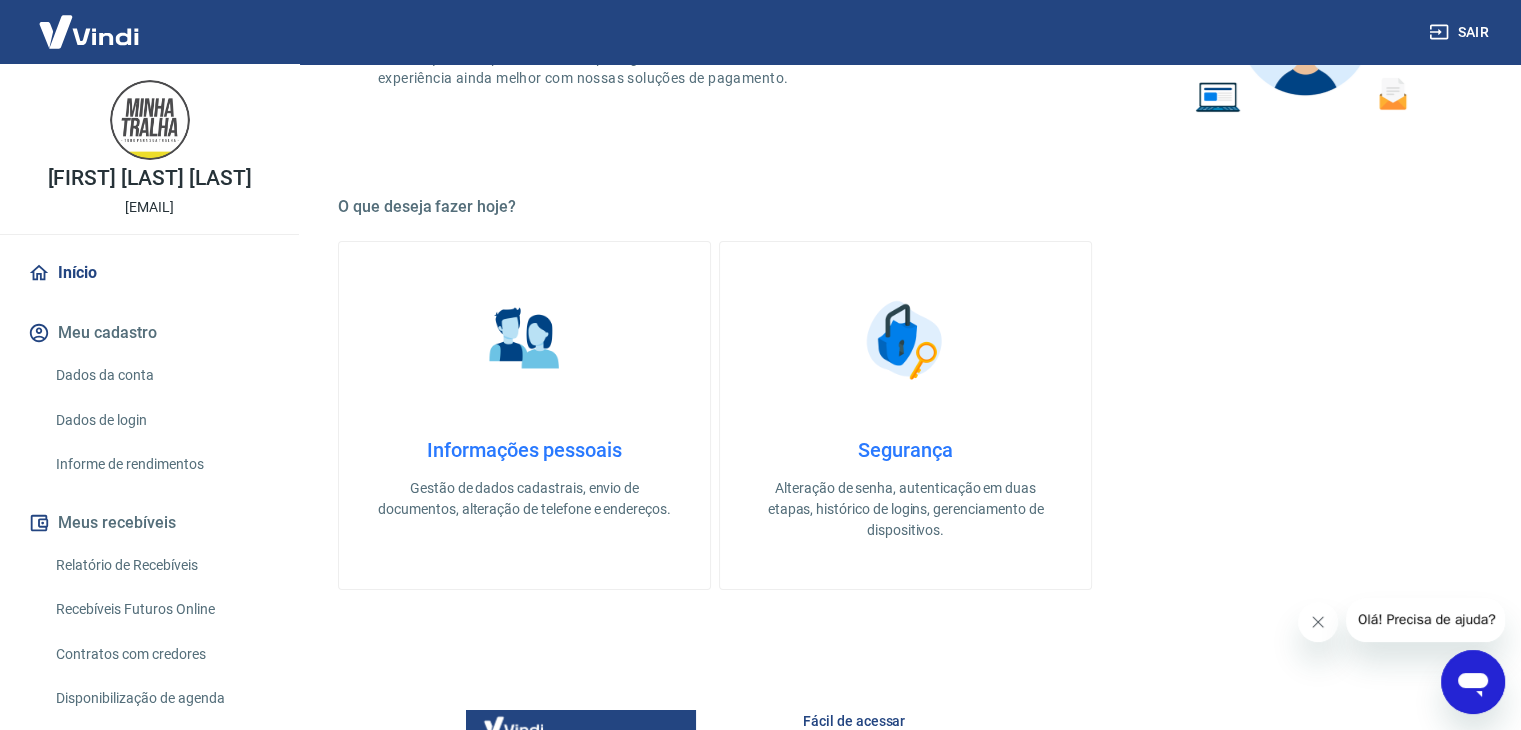scroll, scrollTop: 0, scrollLeft: 0, axis: both 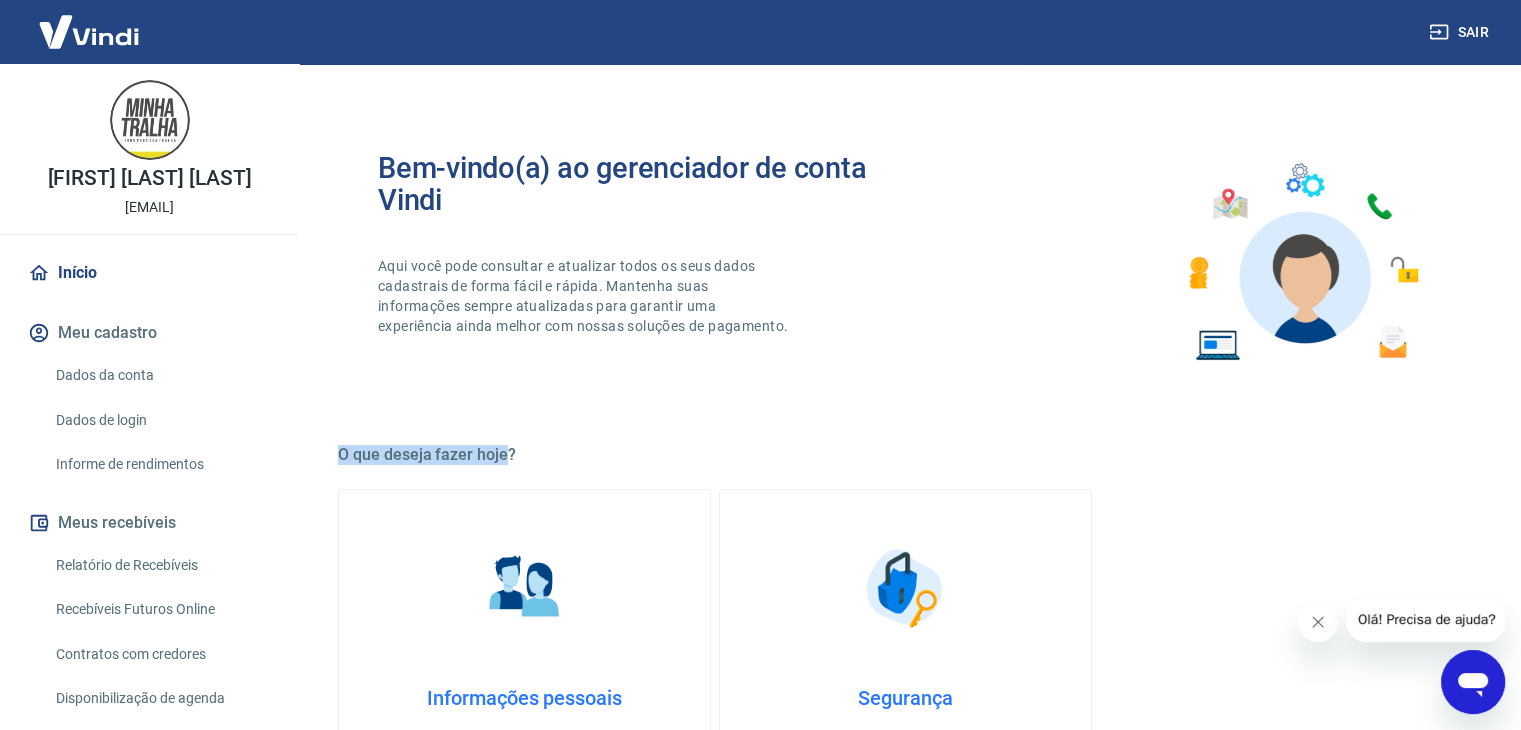 drag, startPoint x: 503, startPoint y: 453, endPoint x: 339, endPoint y: 457, distance: 164.04877 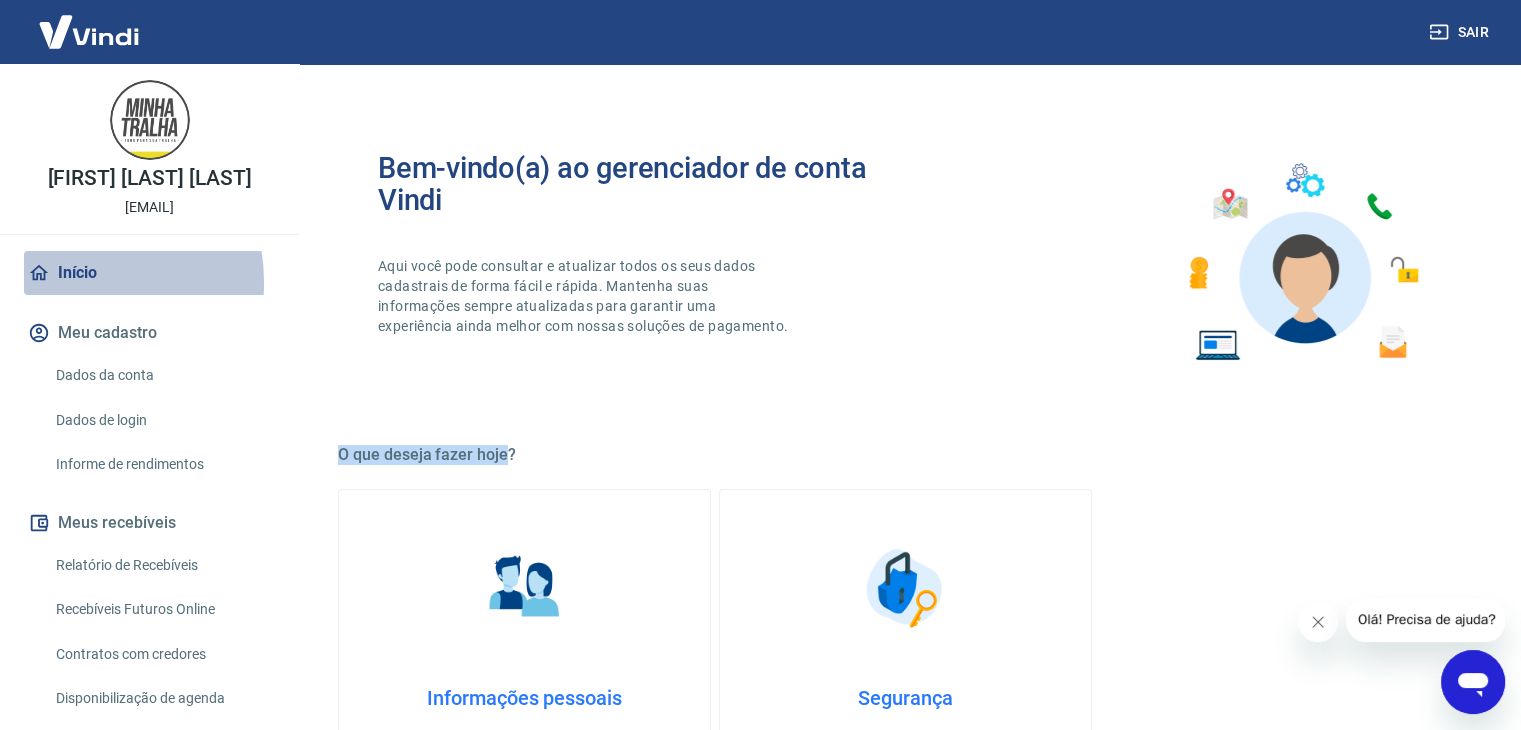 click on "Início" at bounding box center (149, 273) 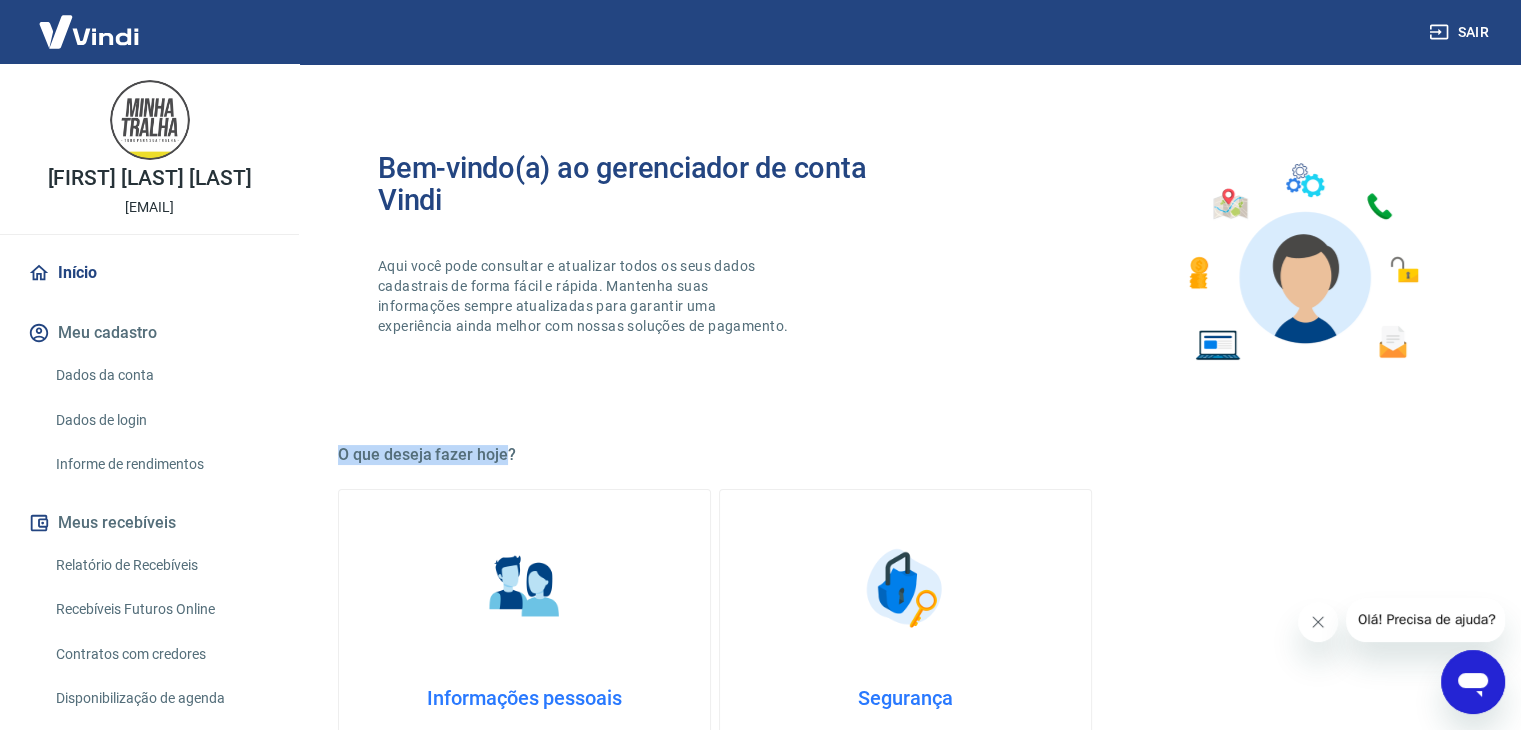 click on "Início" at bounding box center [149, 273] 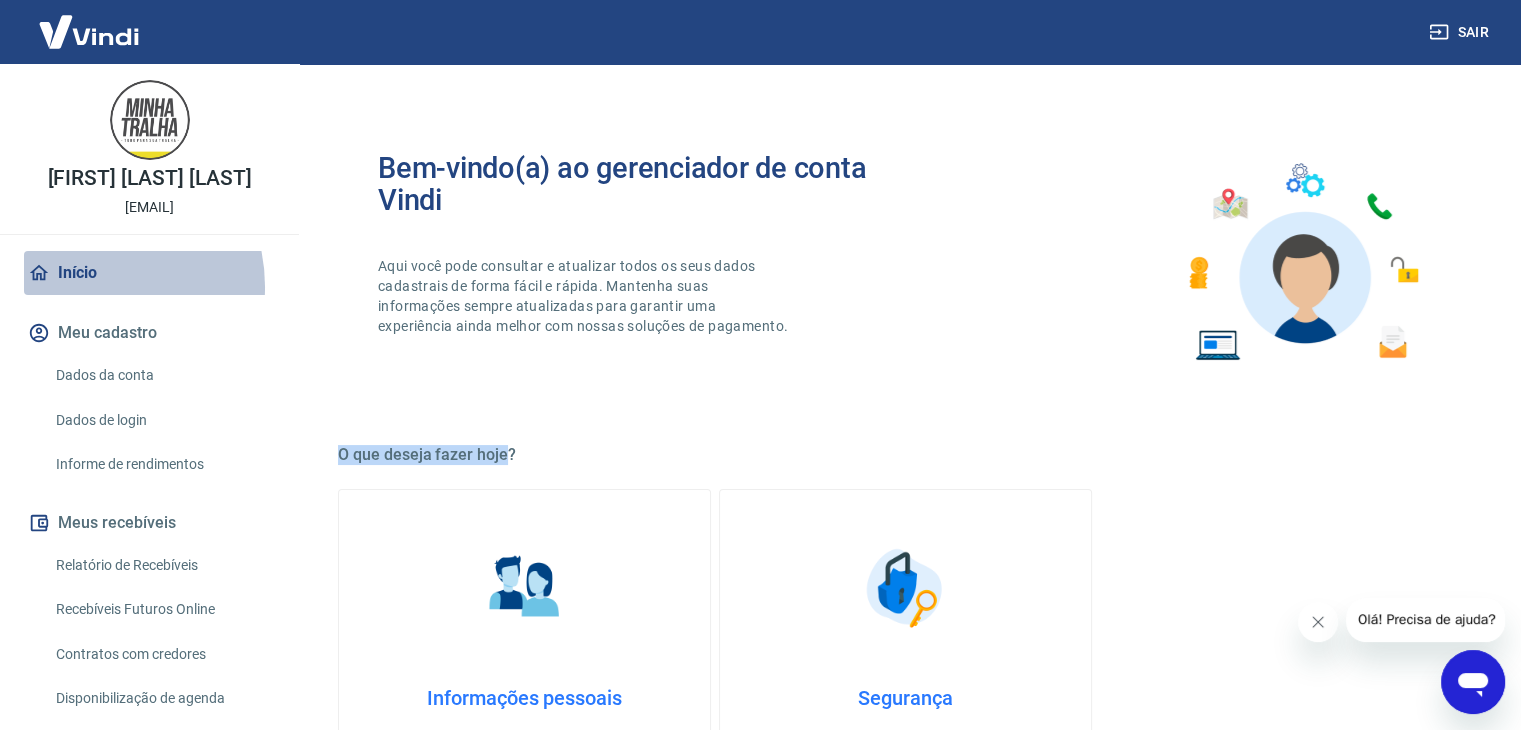 click on "Início" at bounding box center [149, 273] 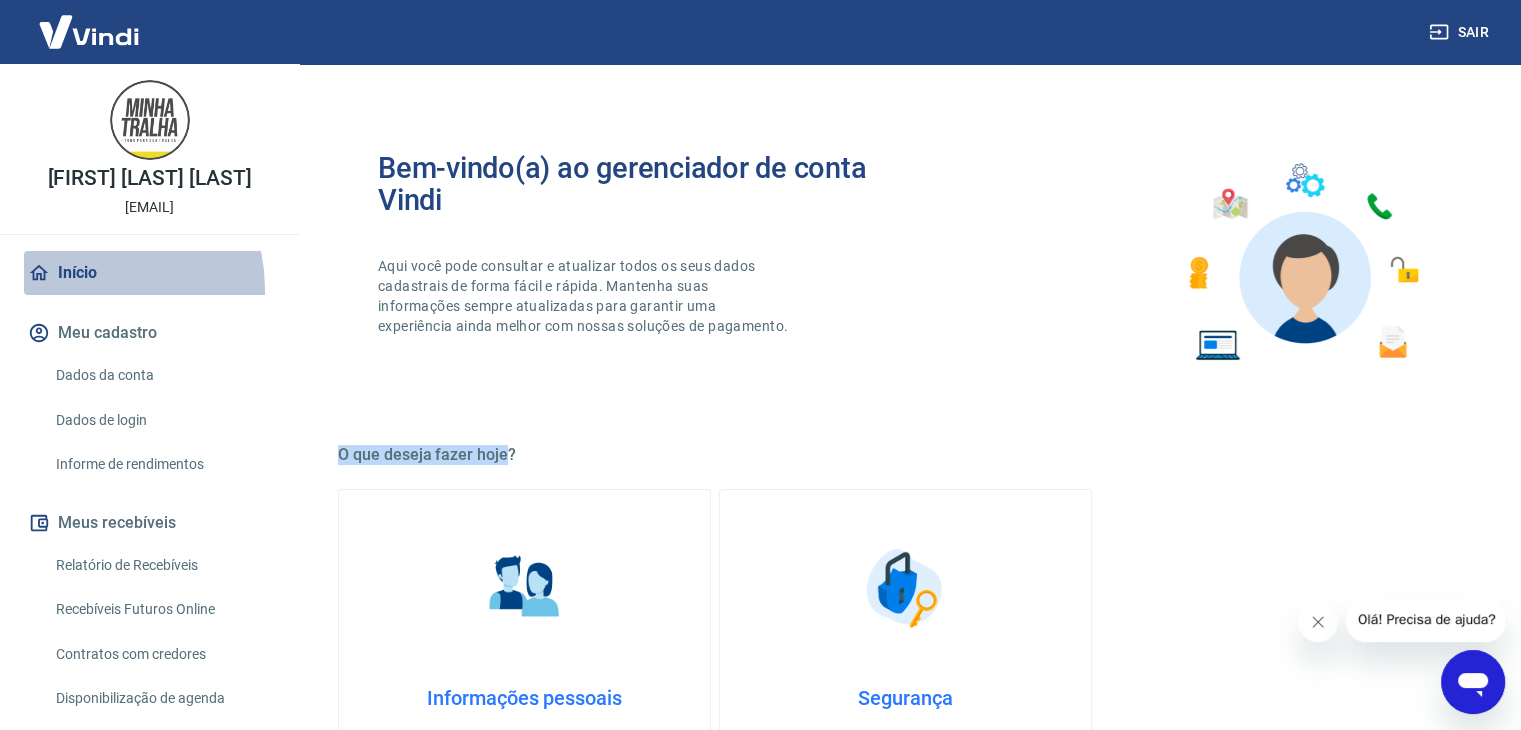 click on "Início" at bounding box center [149, 273] 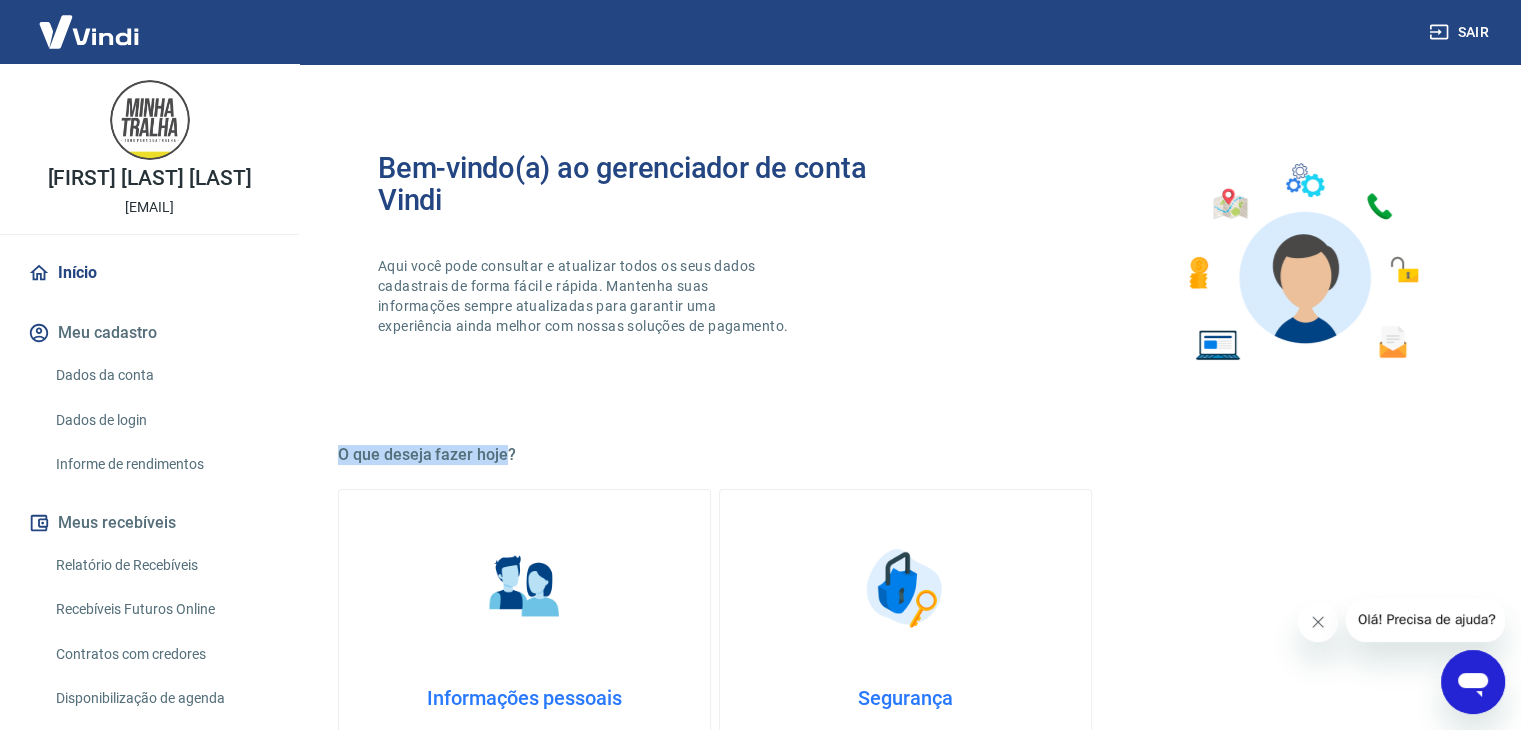 click on "Meu cadastro" at bounding box center (149, 333) 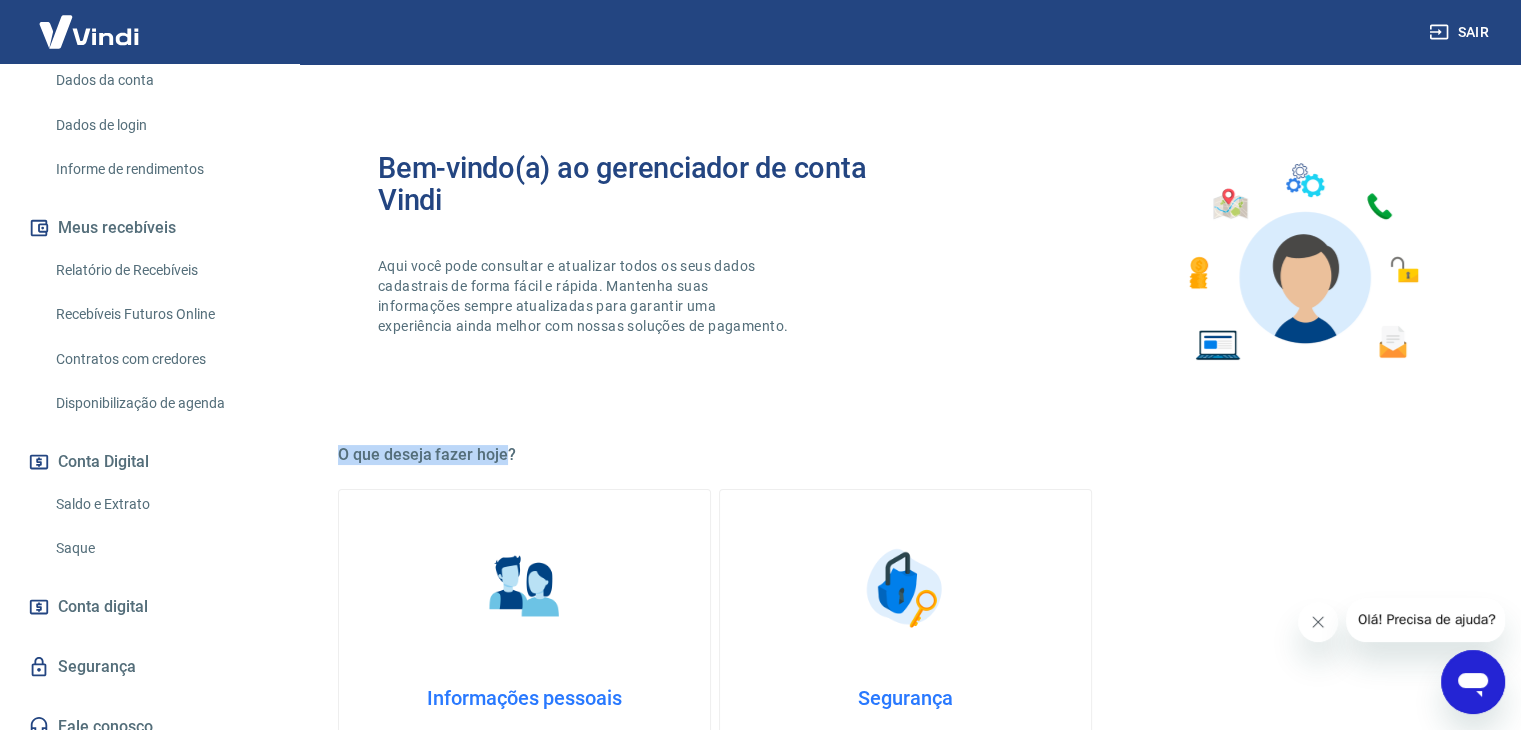 scroll, scrollTop: 313, scrollLeft: 0, axis: vertical 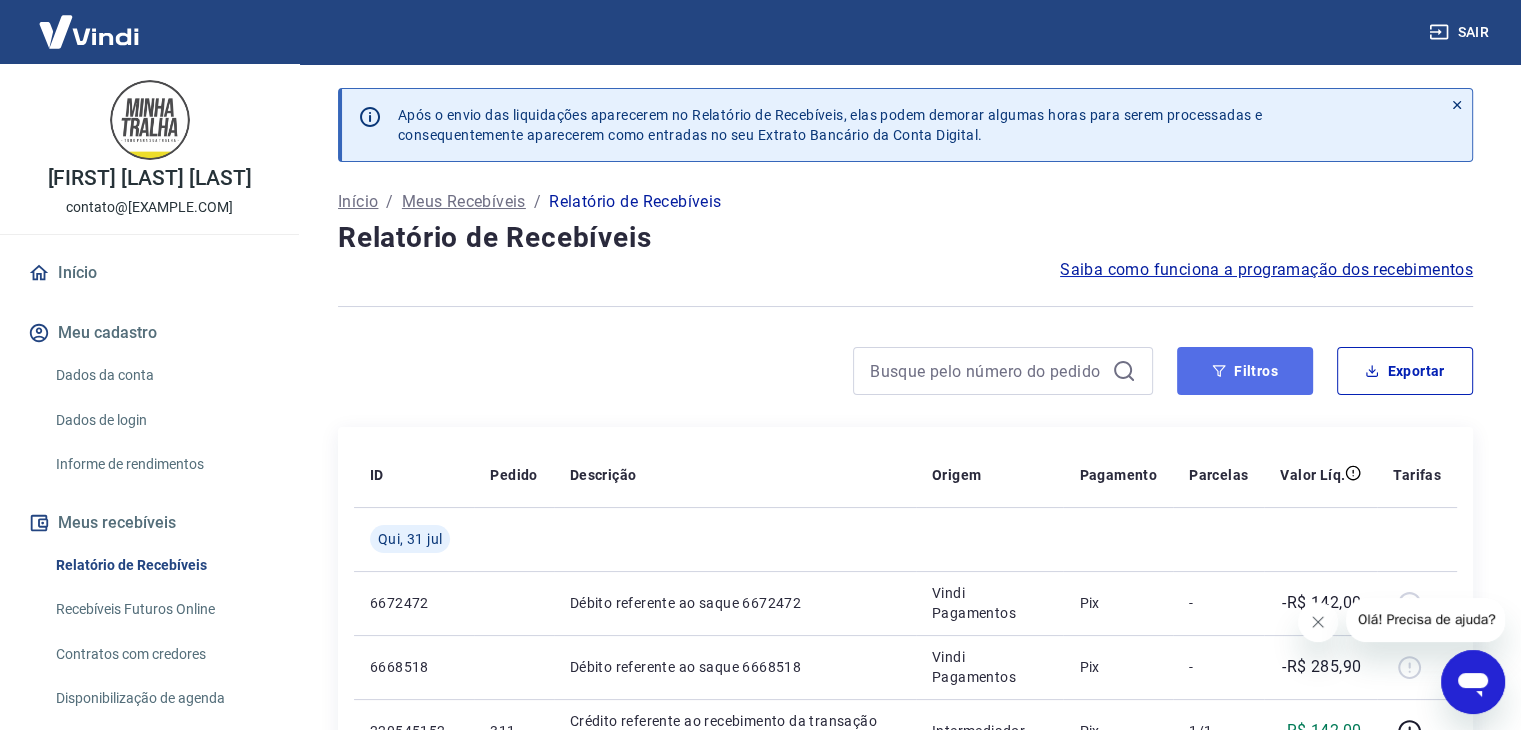 click on "Filtros" at bounding box center (1245, 371) 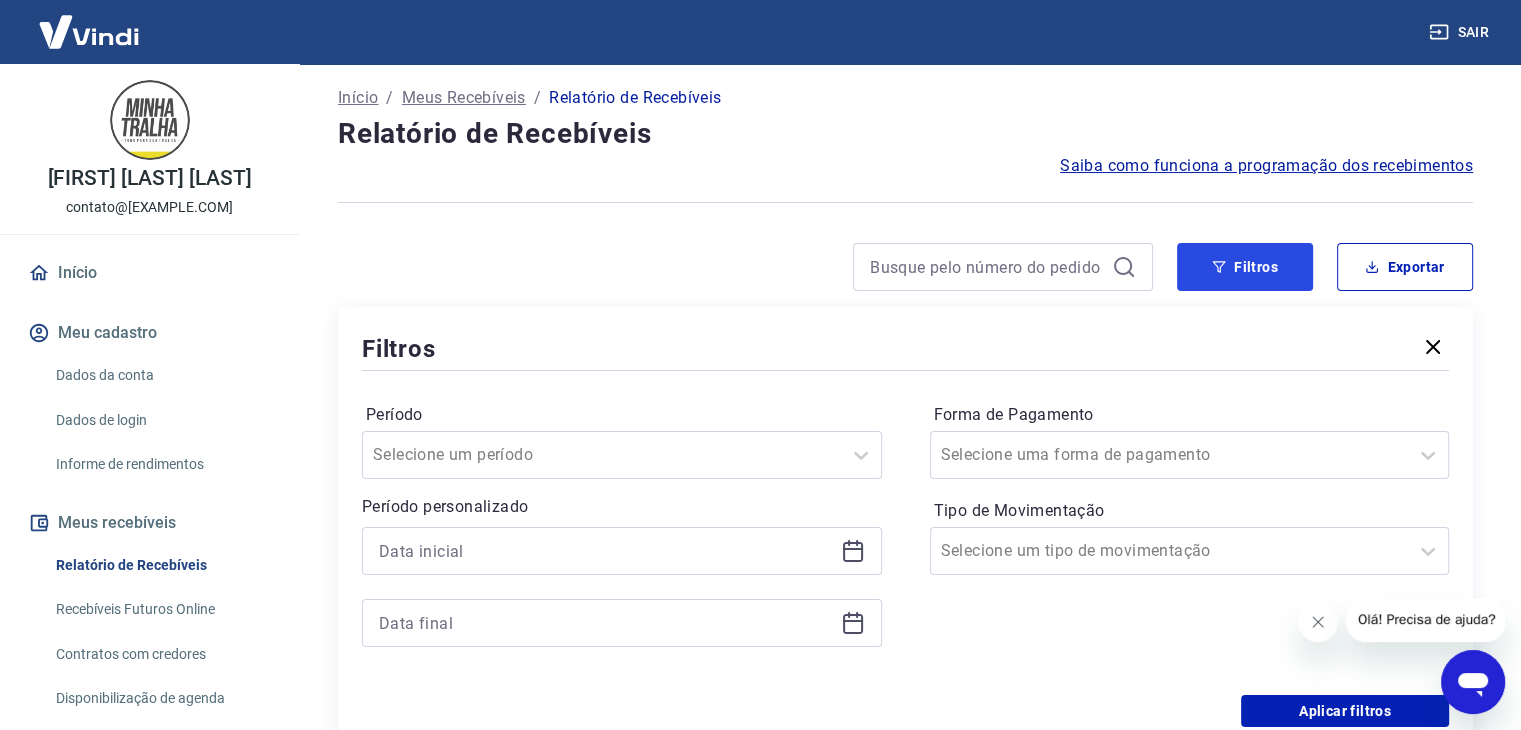 scroll, scrollTop: 200, scrollLeft: 0, axis: vertical 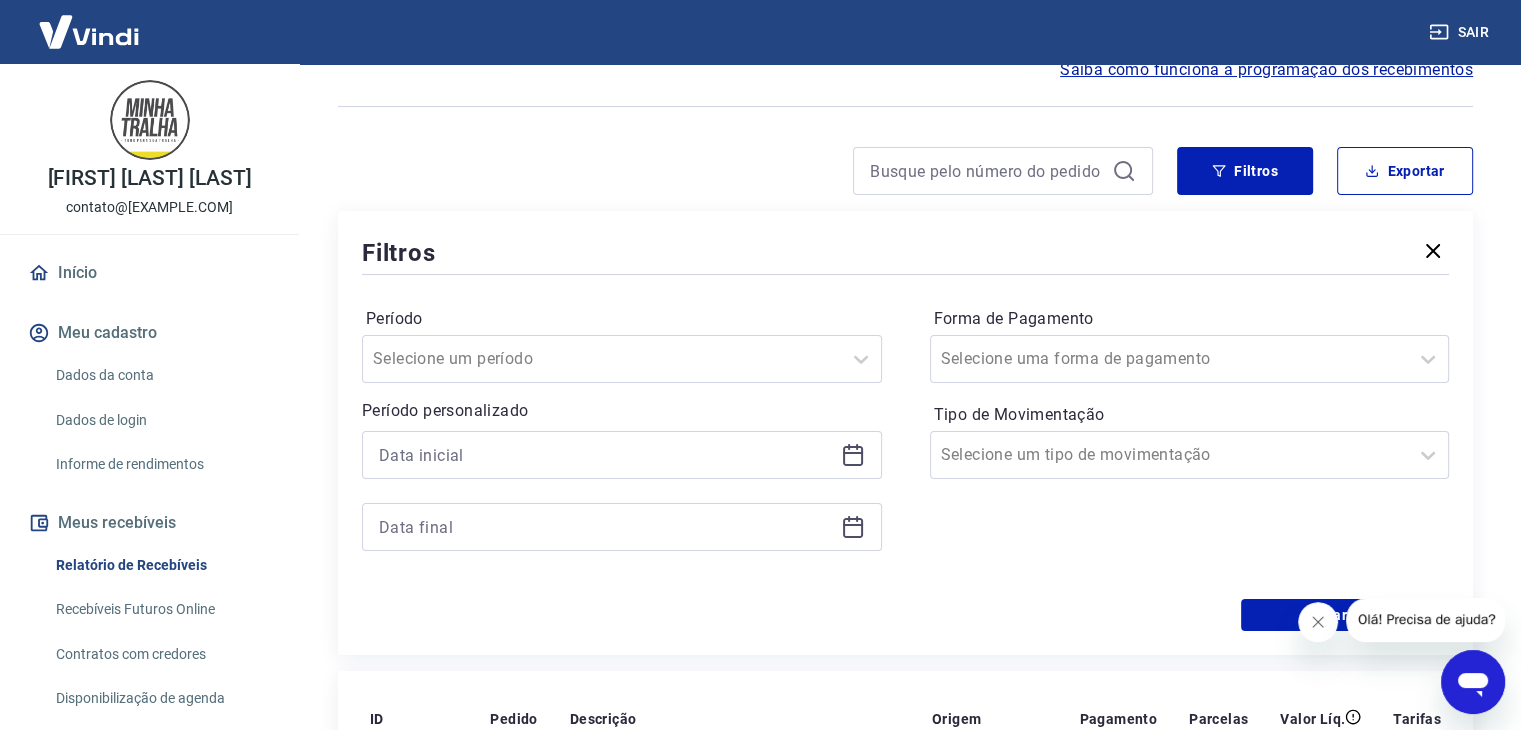 click 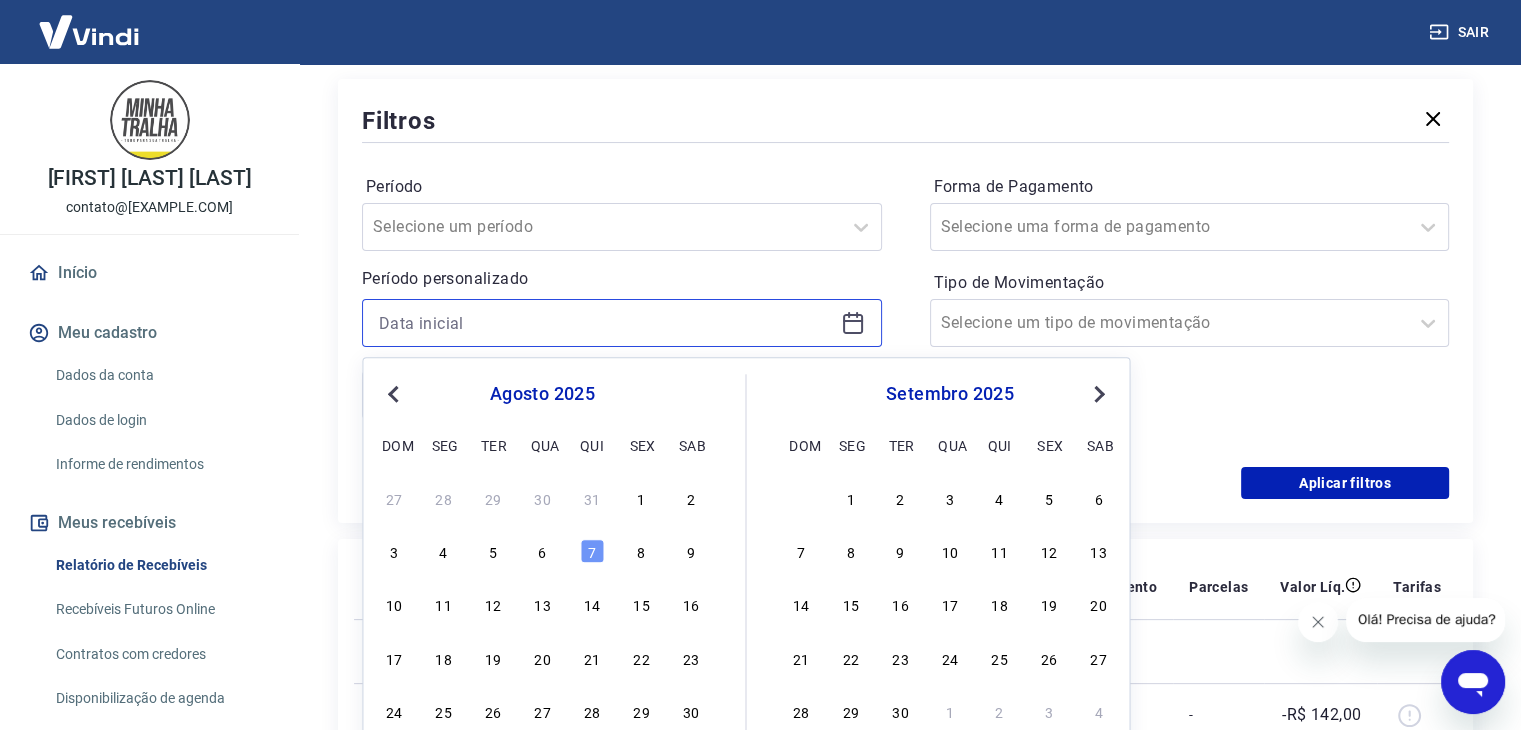scroll, scrollTop: 400, scrollLeft: 0, axis: vertical 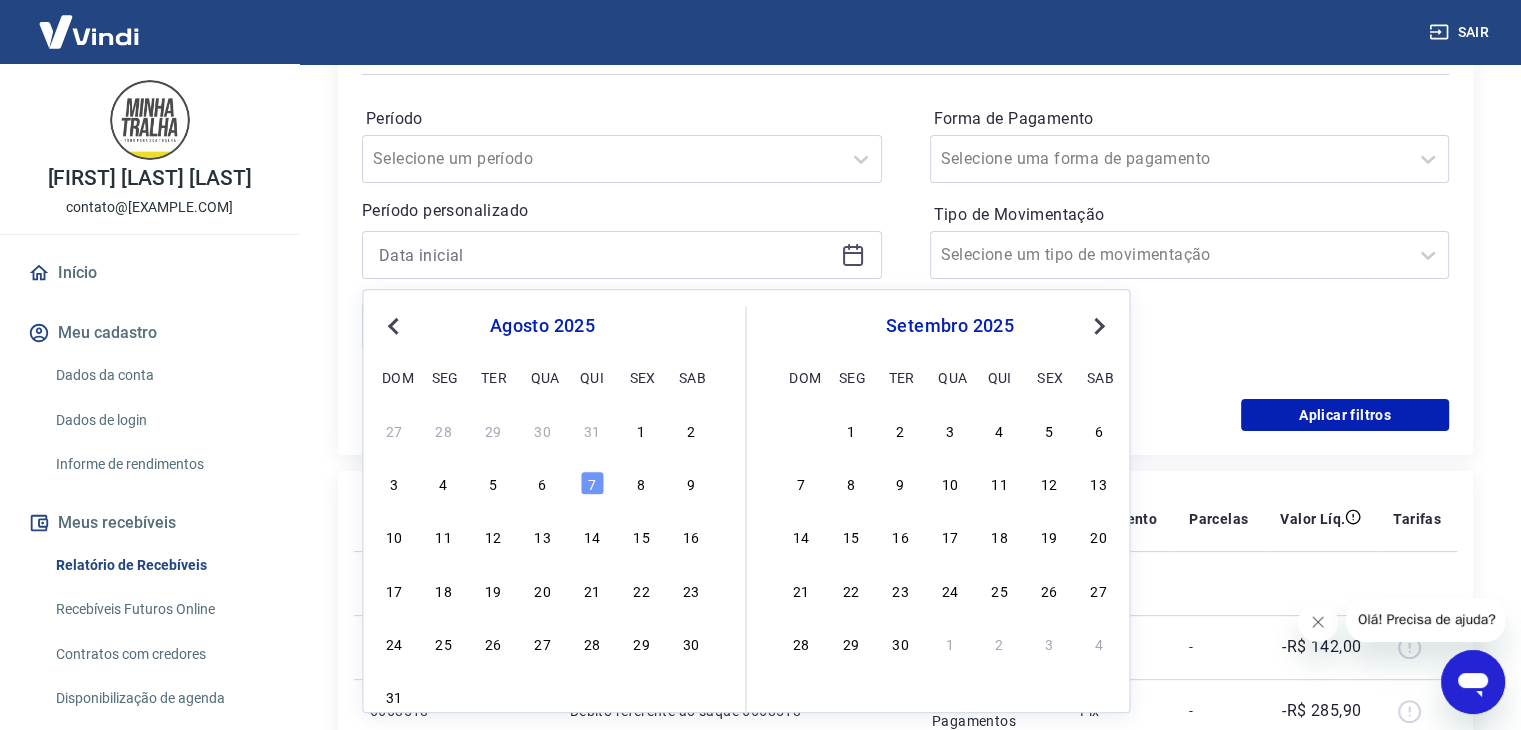 click on "Previous Month" at bounding box center (393, 326) 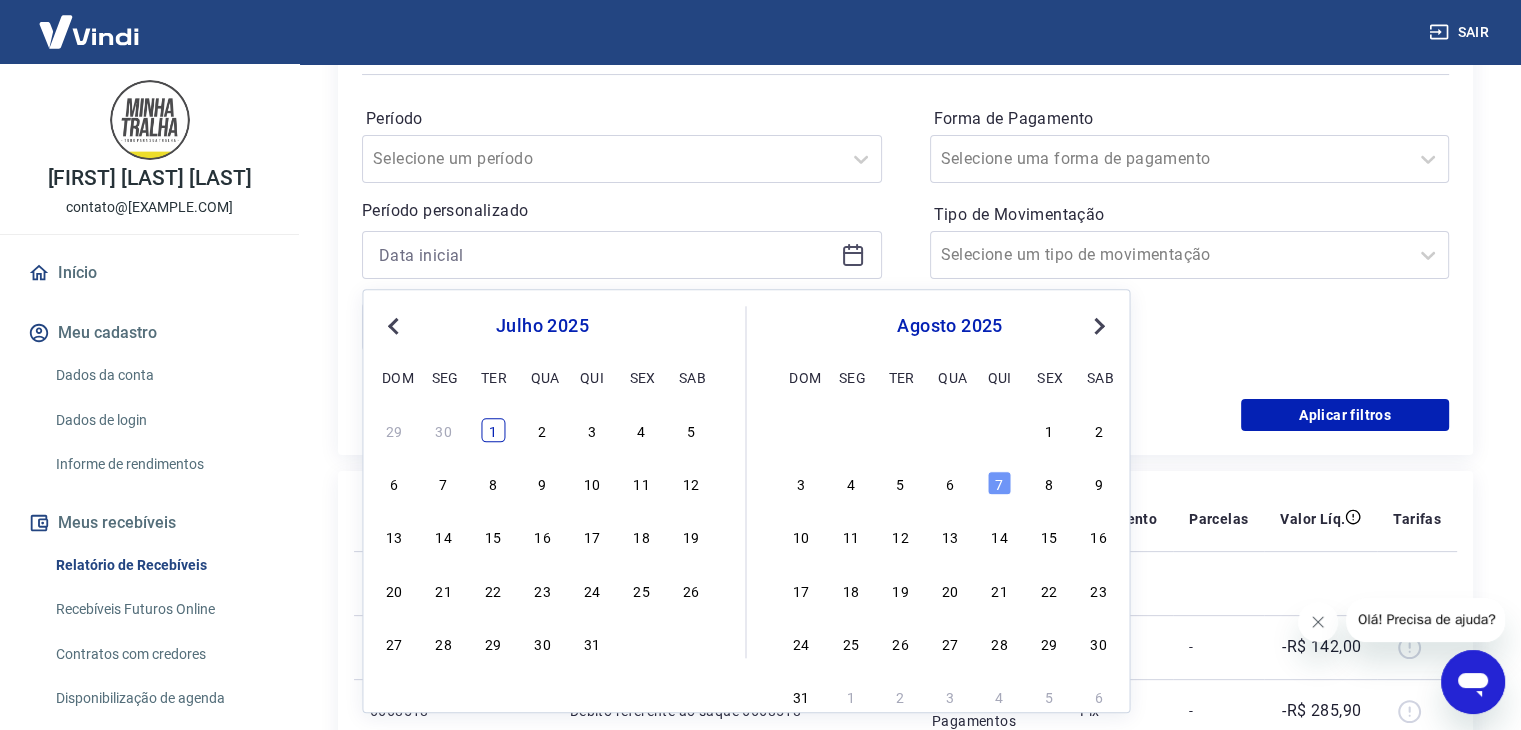 click on "1" at bounding box center (493, 430) 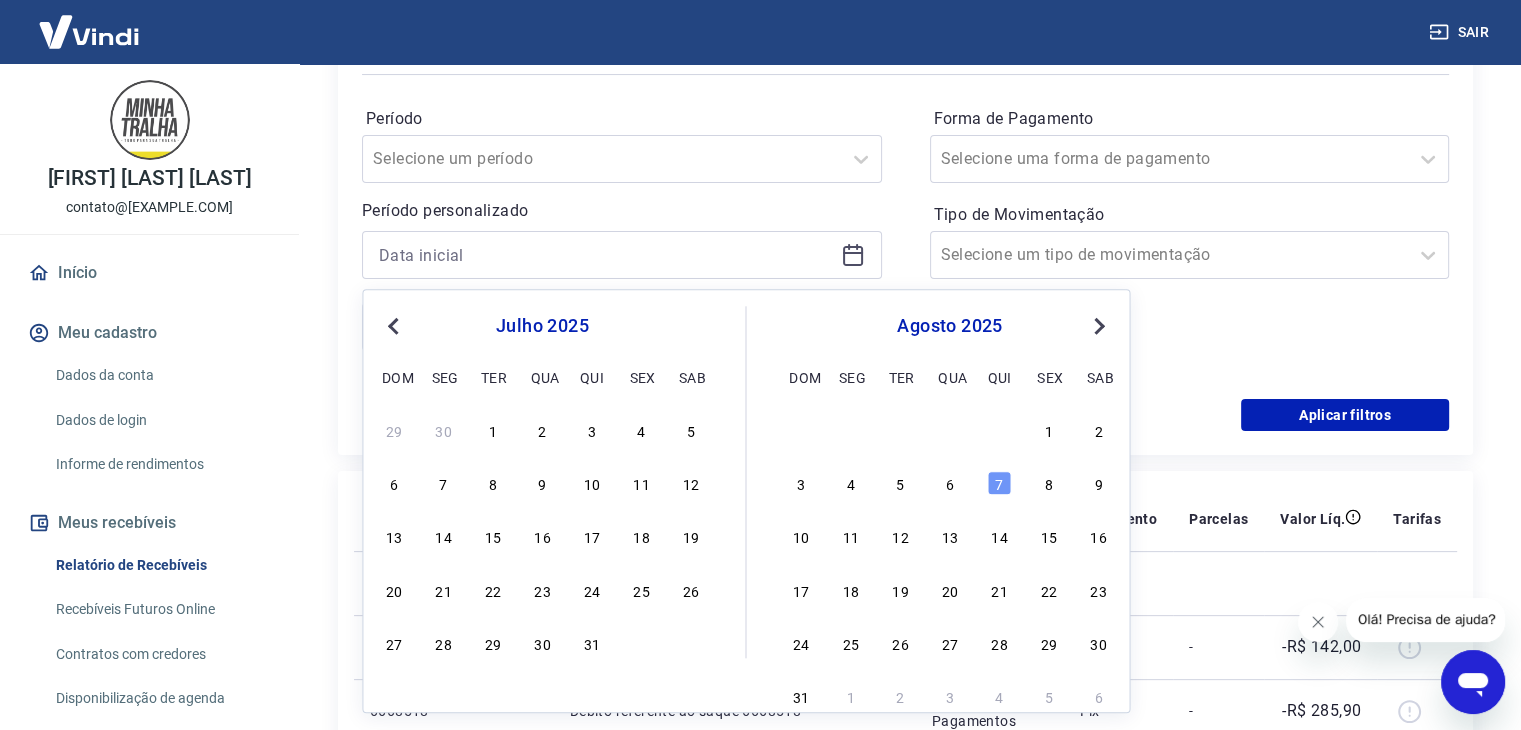 type on "01/07/2025" 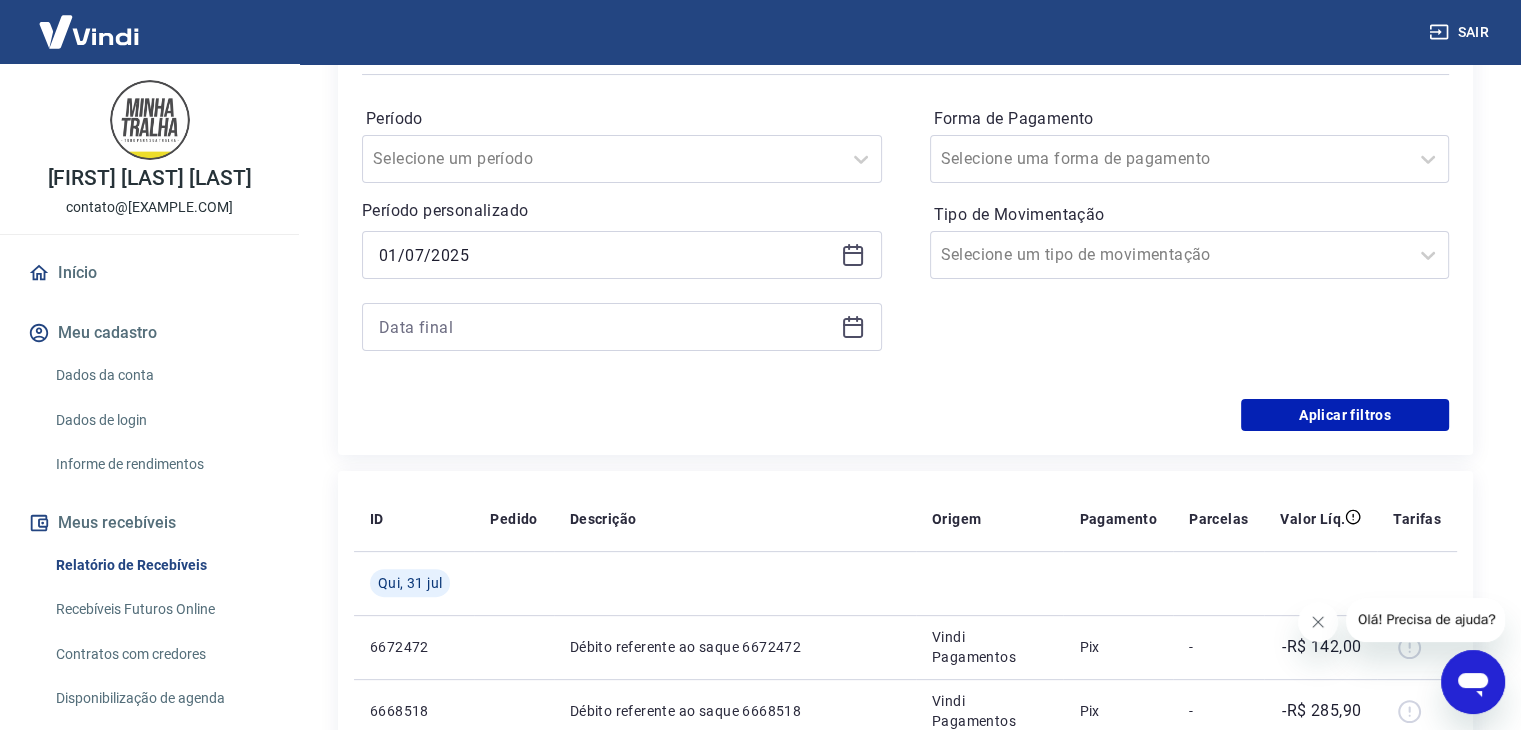 click 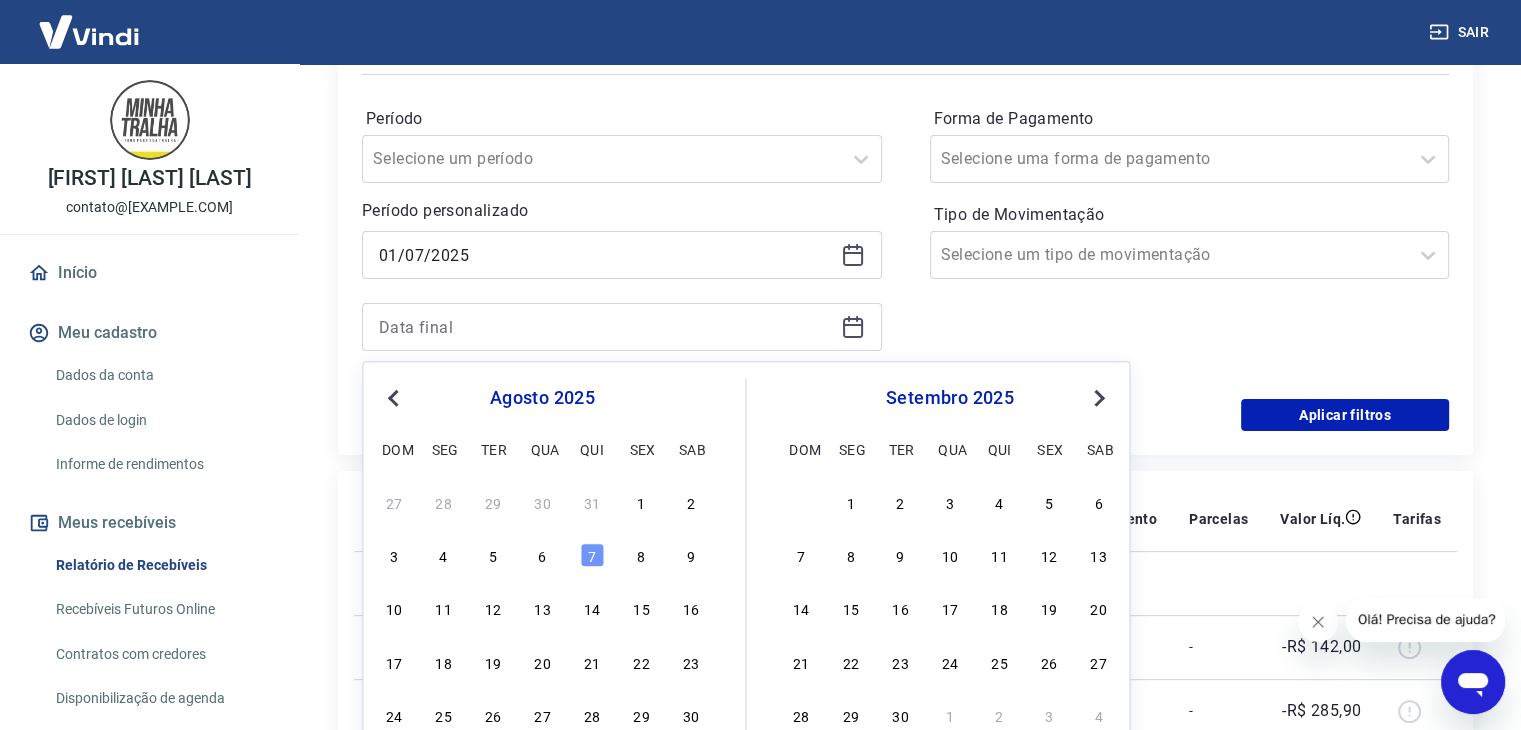 click on "Previous Month" at bounding box center (395, 397) 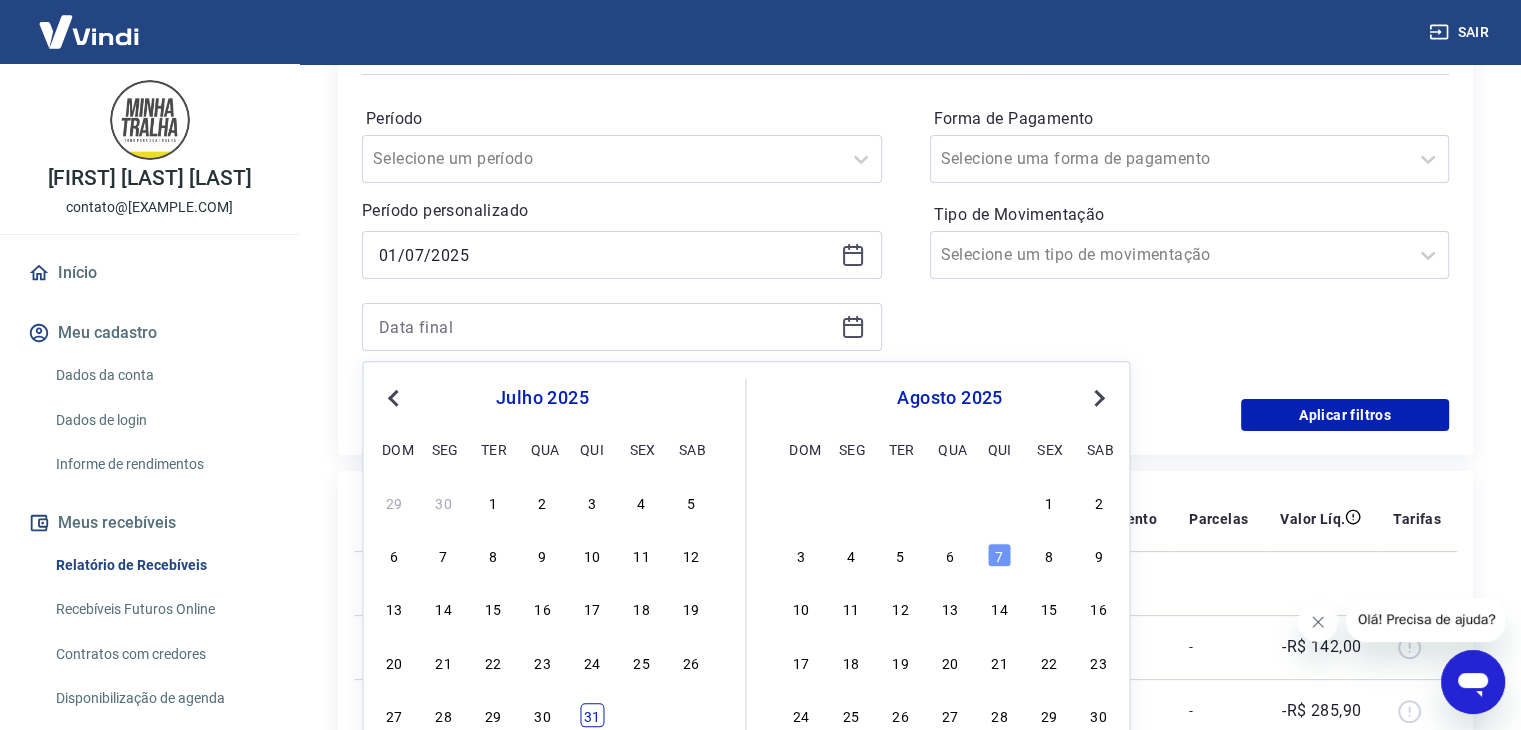 click on "31" at bounding box center [592, 715] 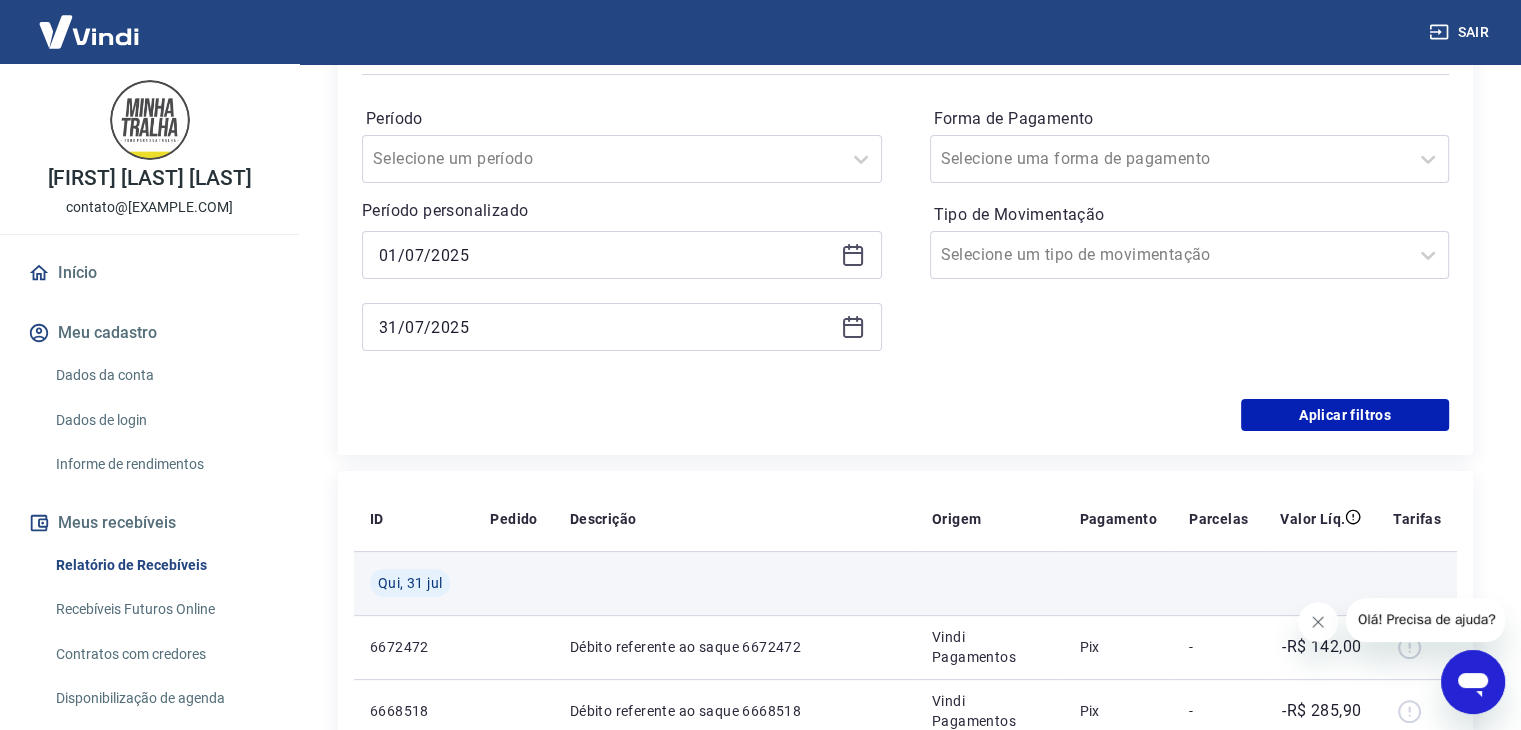 type on "31/07/2025" 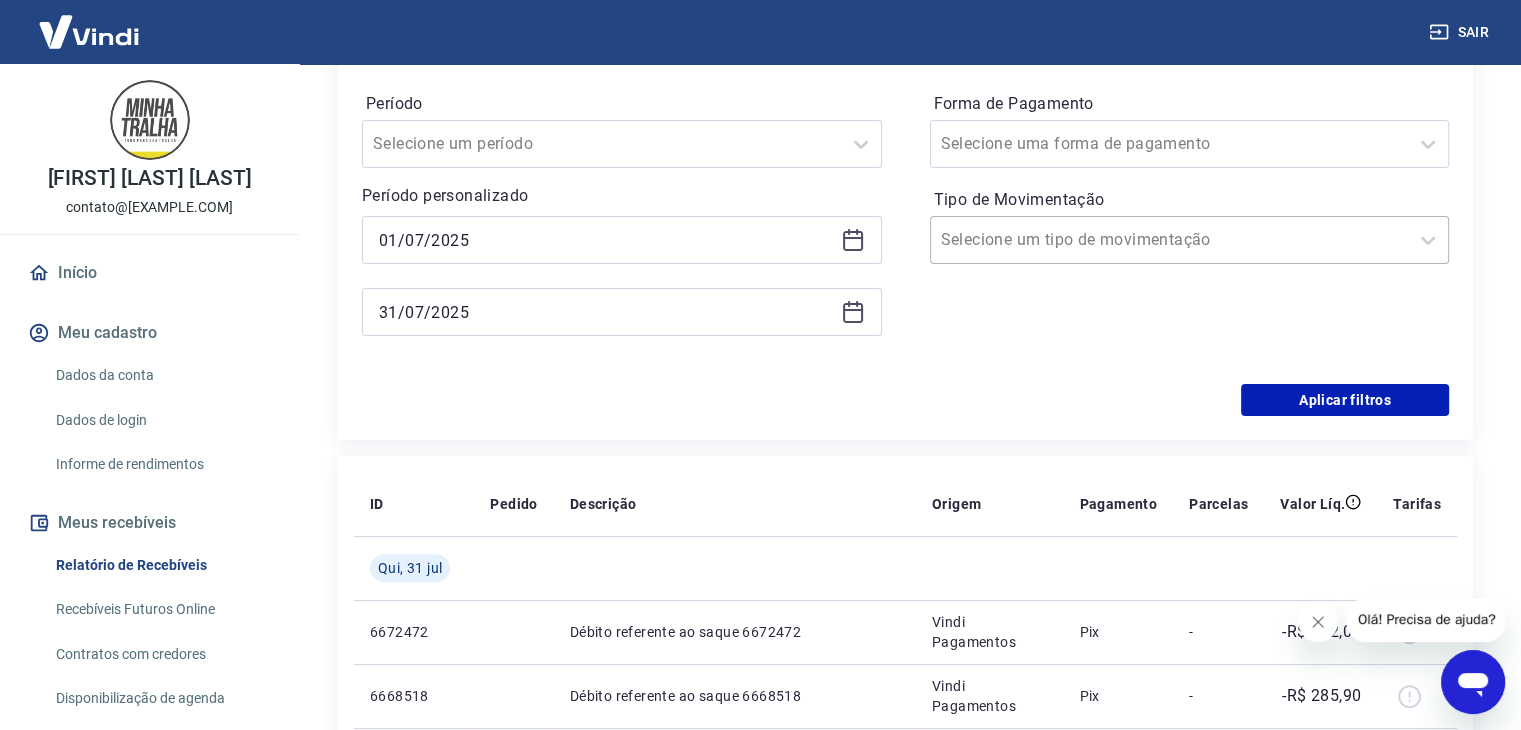 scroll, scrollTop: 400, scrollLeft: 0, axis: vertical 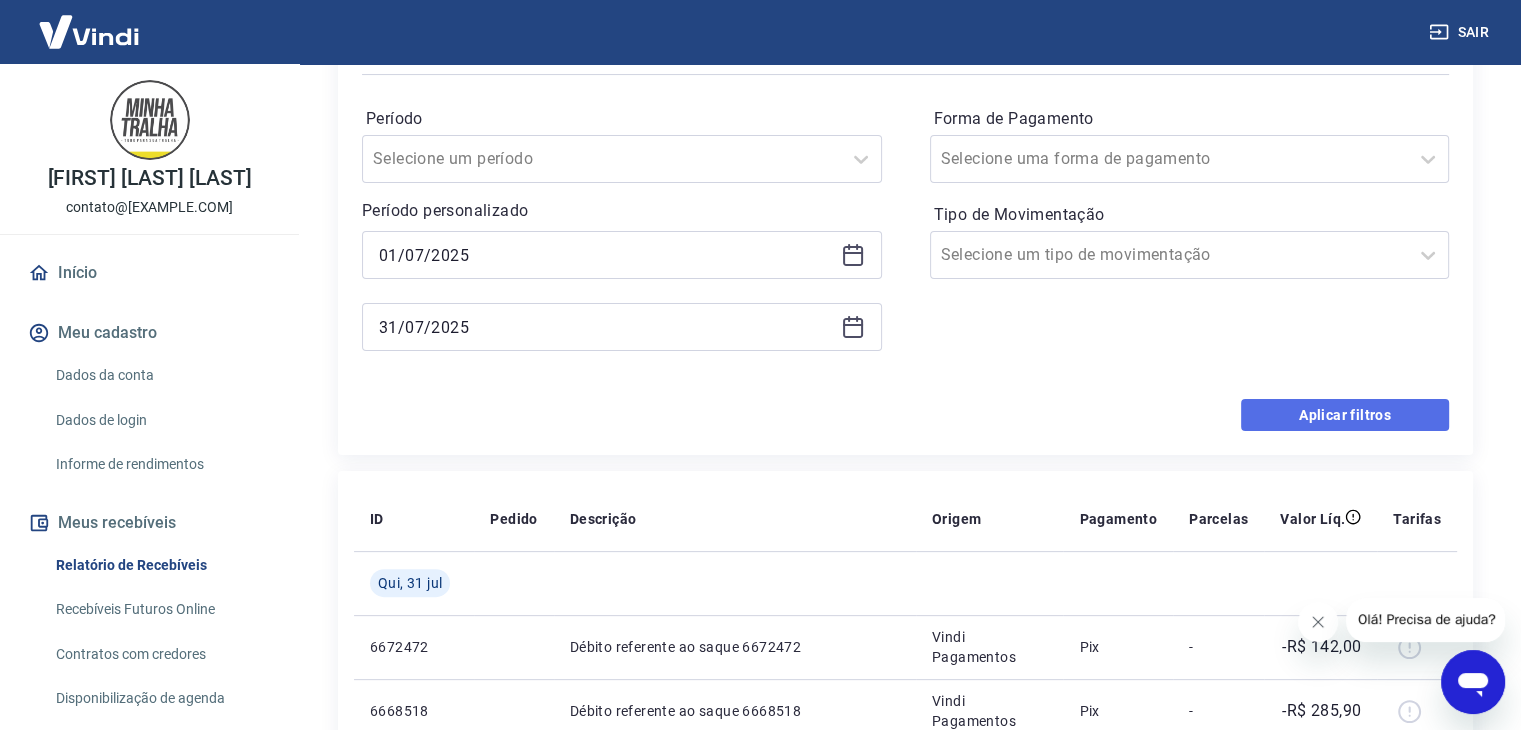 click on "Aplicar filtros" at bounding box center [1345, 415] 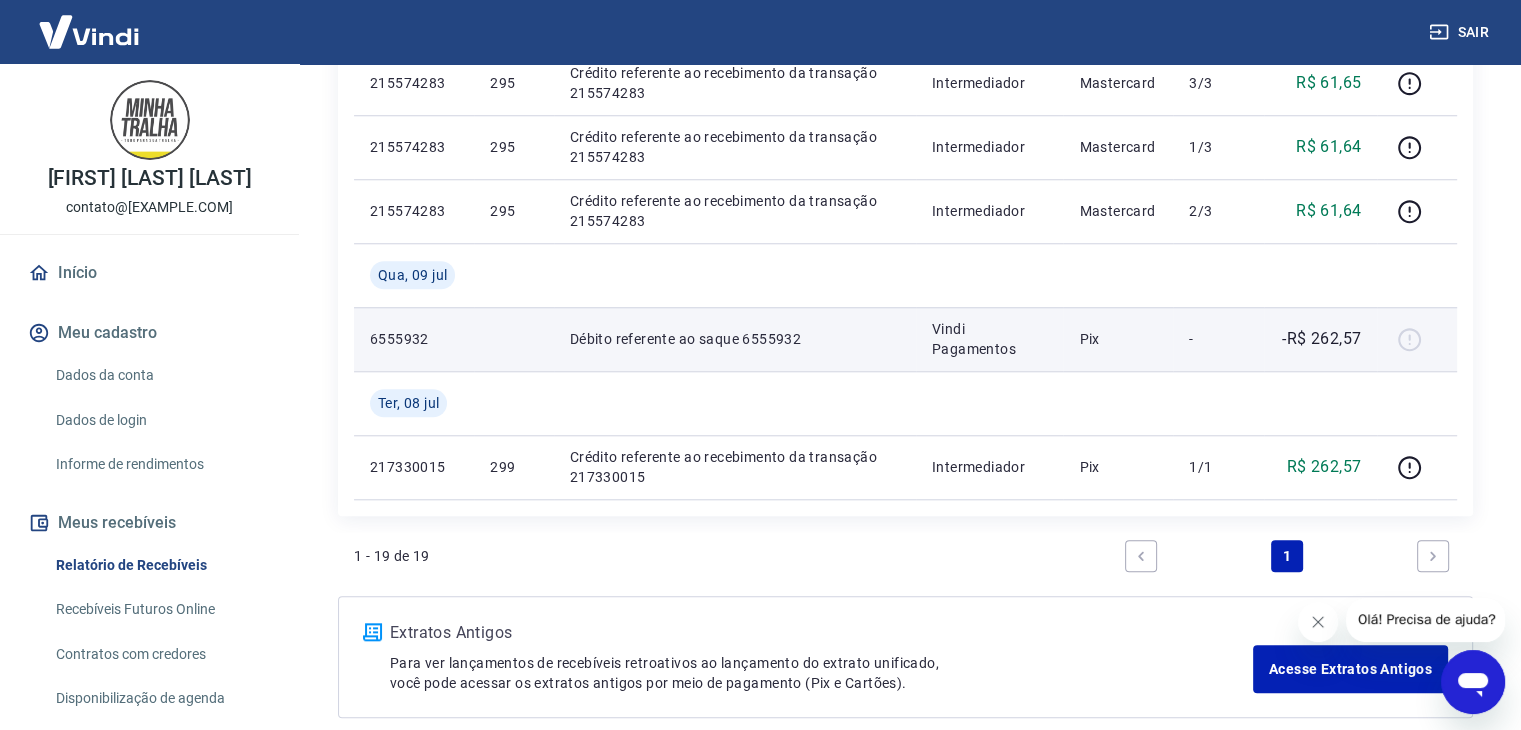 scroll, scrollTop: 1896, scrollLeft: 0, axis: vertical 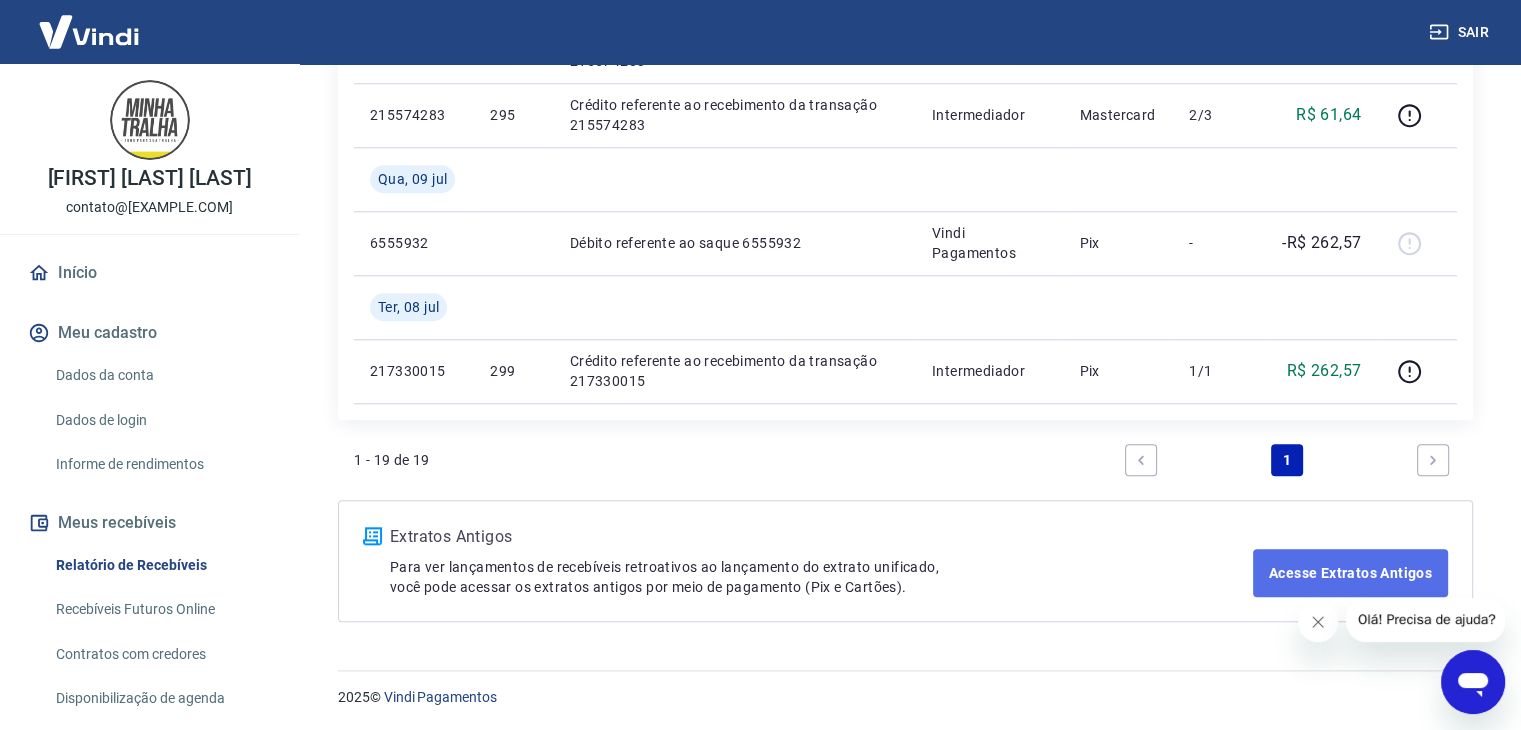 click on "Acesse Extratos Antigos" at bounding box center (1350, 573) 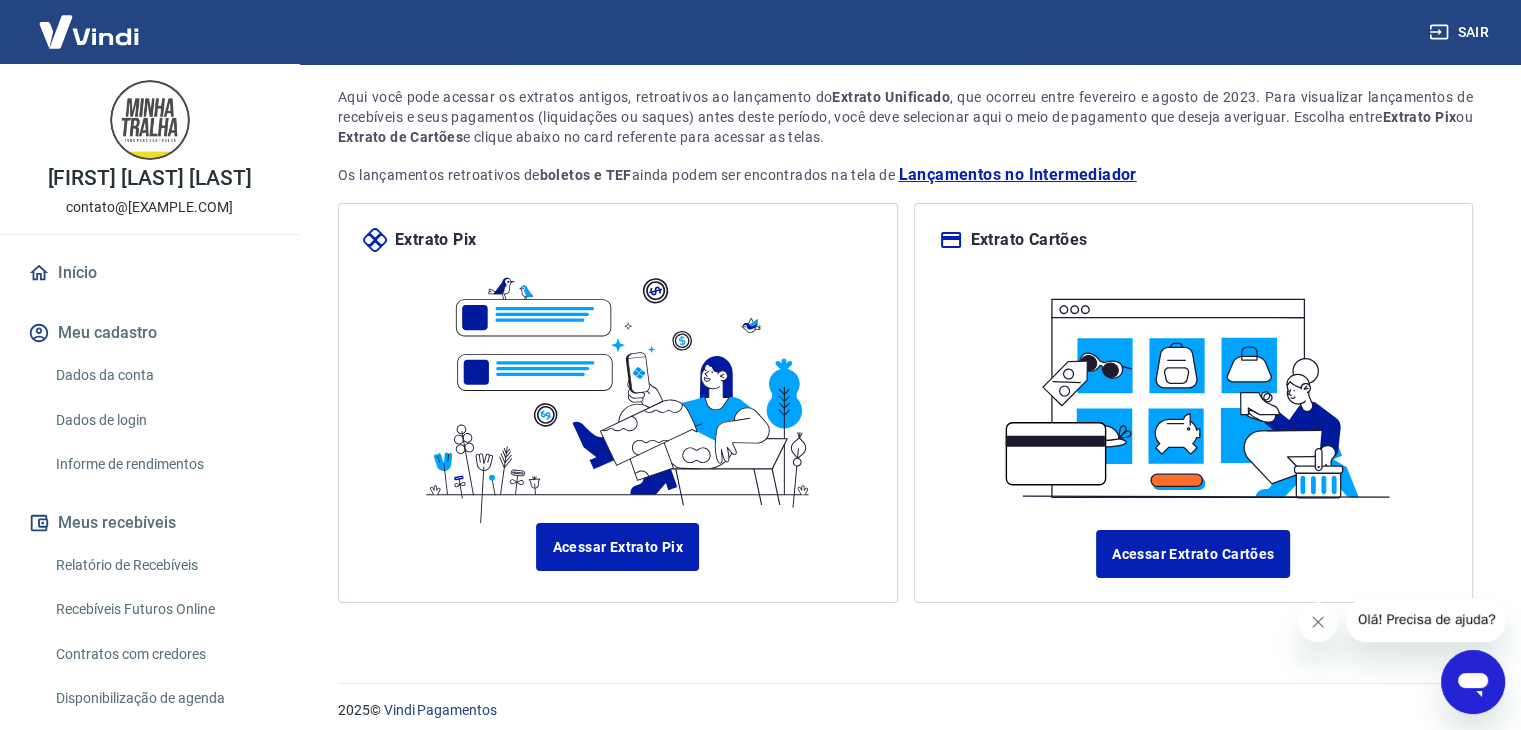 scroll, scrollTop: 138, scrollLeft: 0, axis: vertical 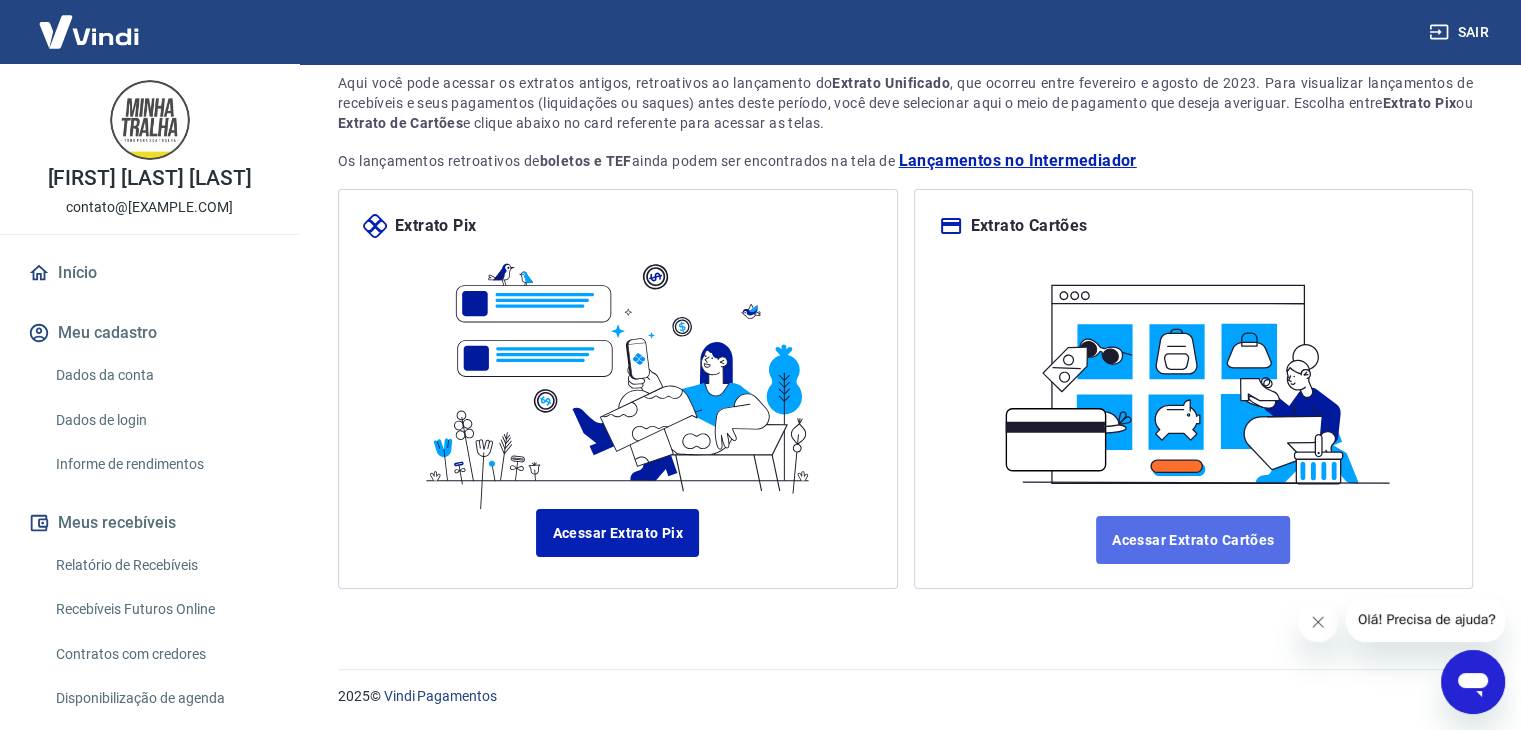 click on "Acessar Extrato Cartões" at bounding box center [1193, 540] 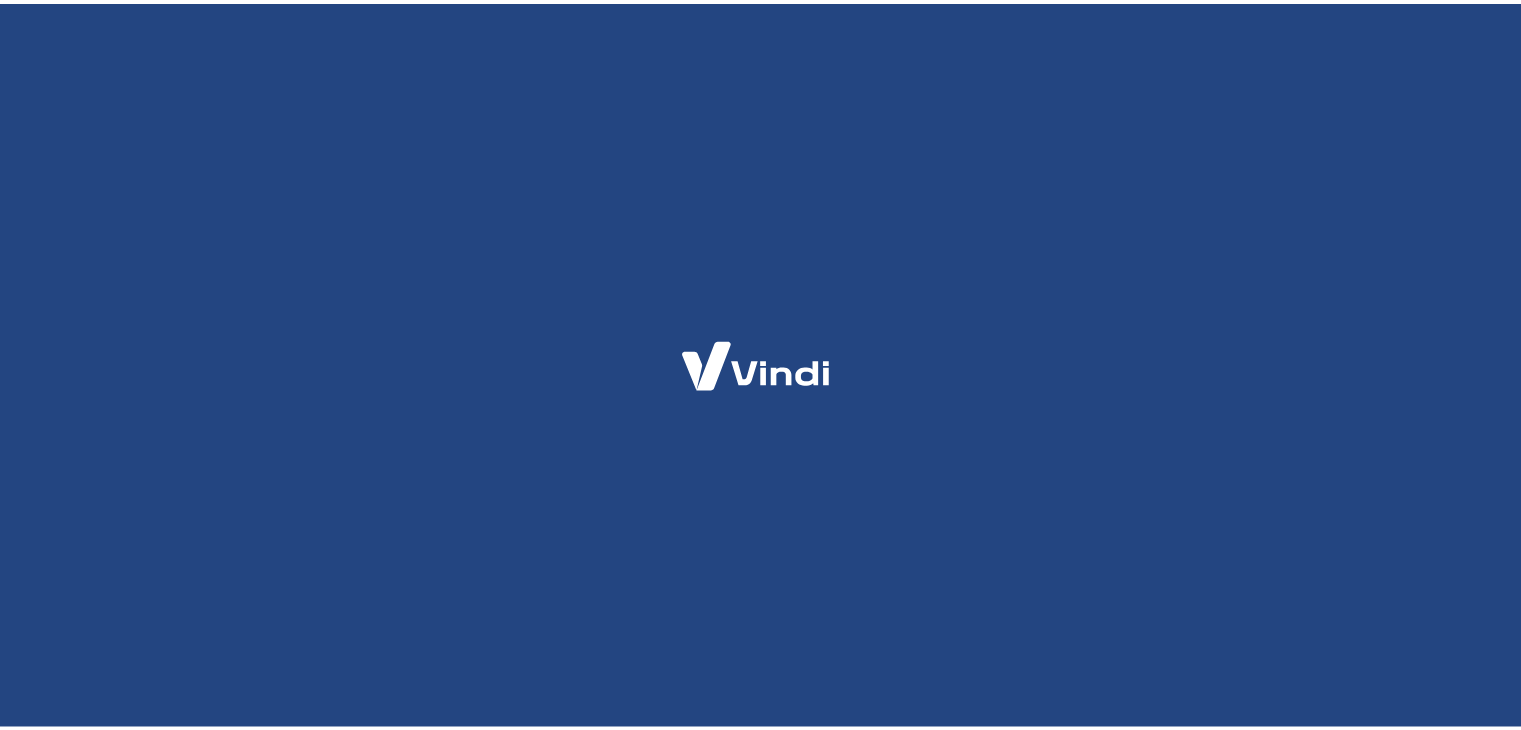 scroll, scrollTop: 0, scrollLeft: 0, axis: both 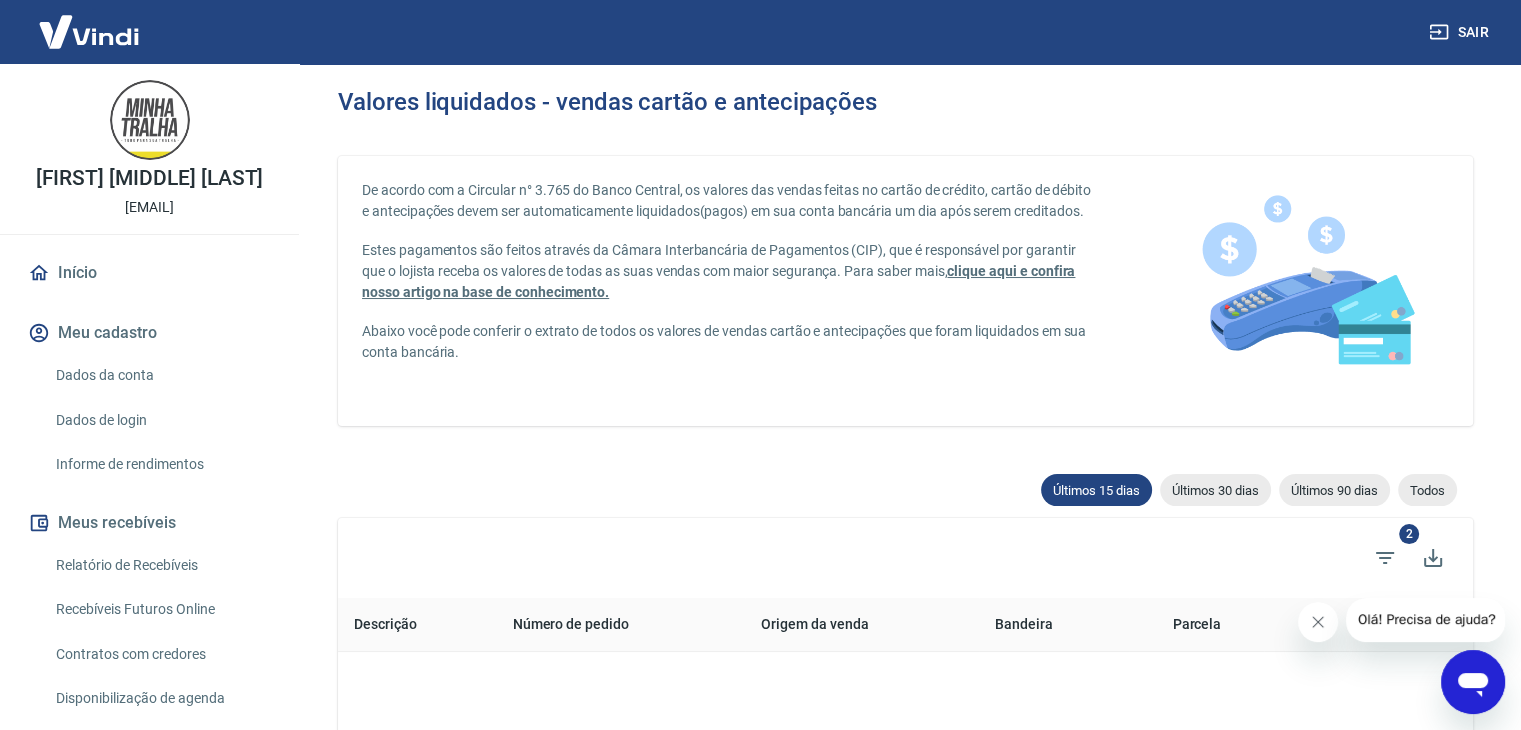 click on "Início" at bounding box center (149, 273) 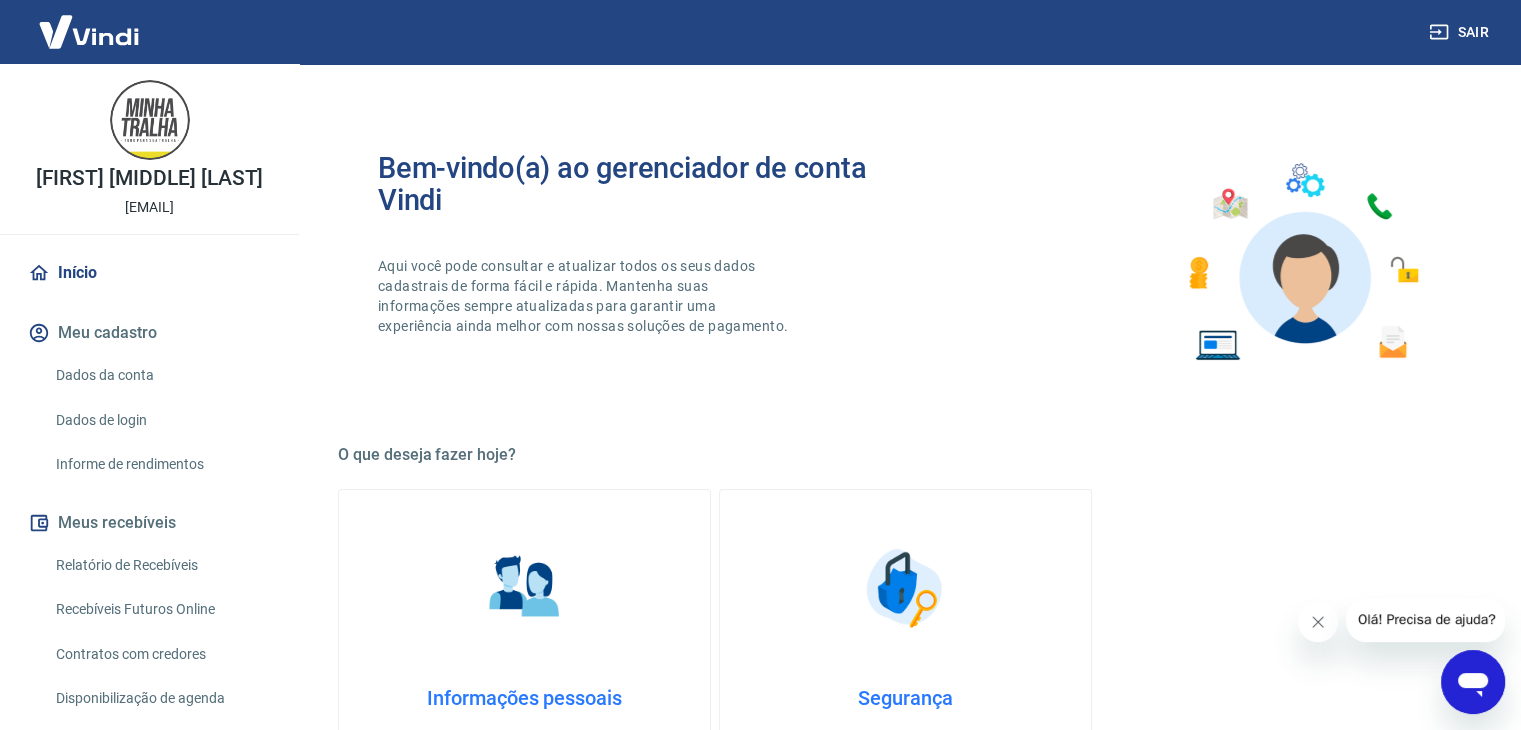 click on "Início" at bounding box center [149, 273] 